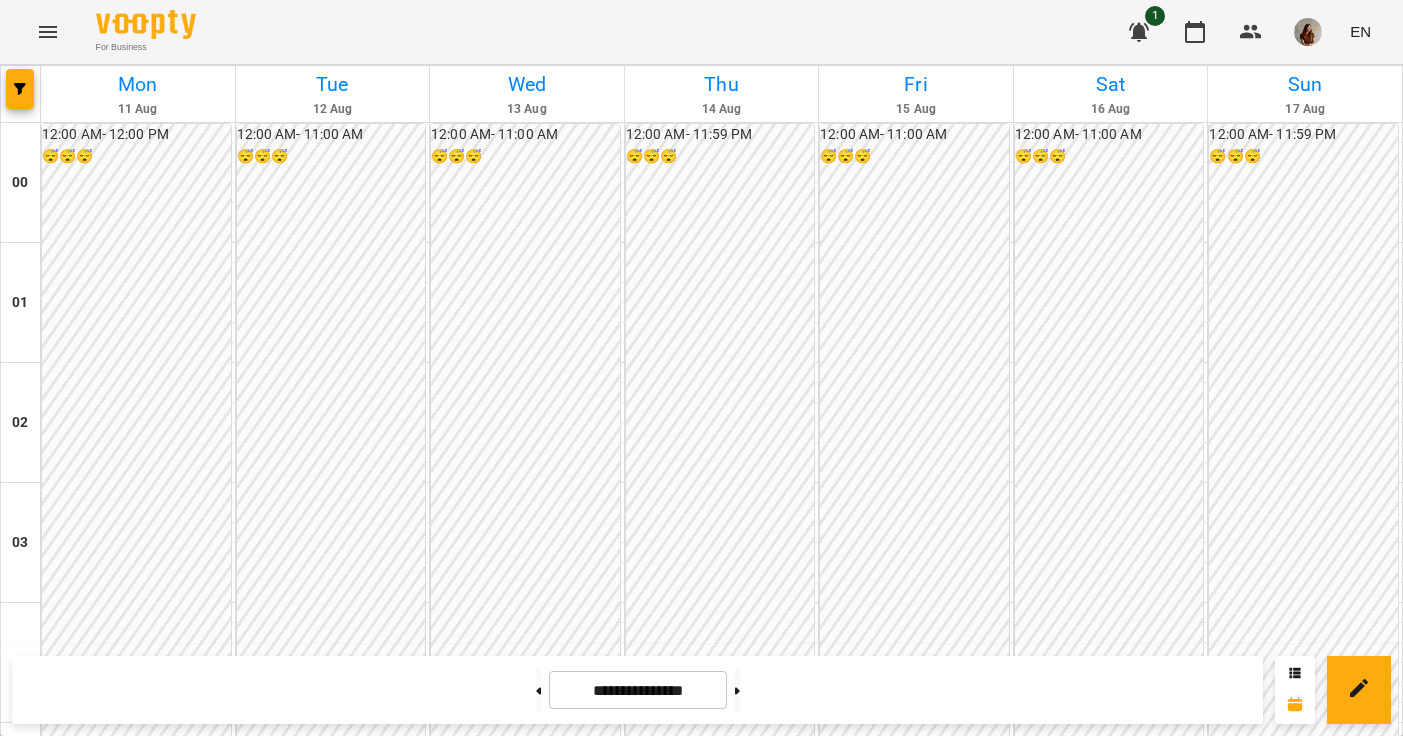 scroll, scrollTop: 0, scrollLeft: 0, axis: both 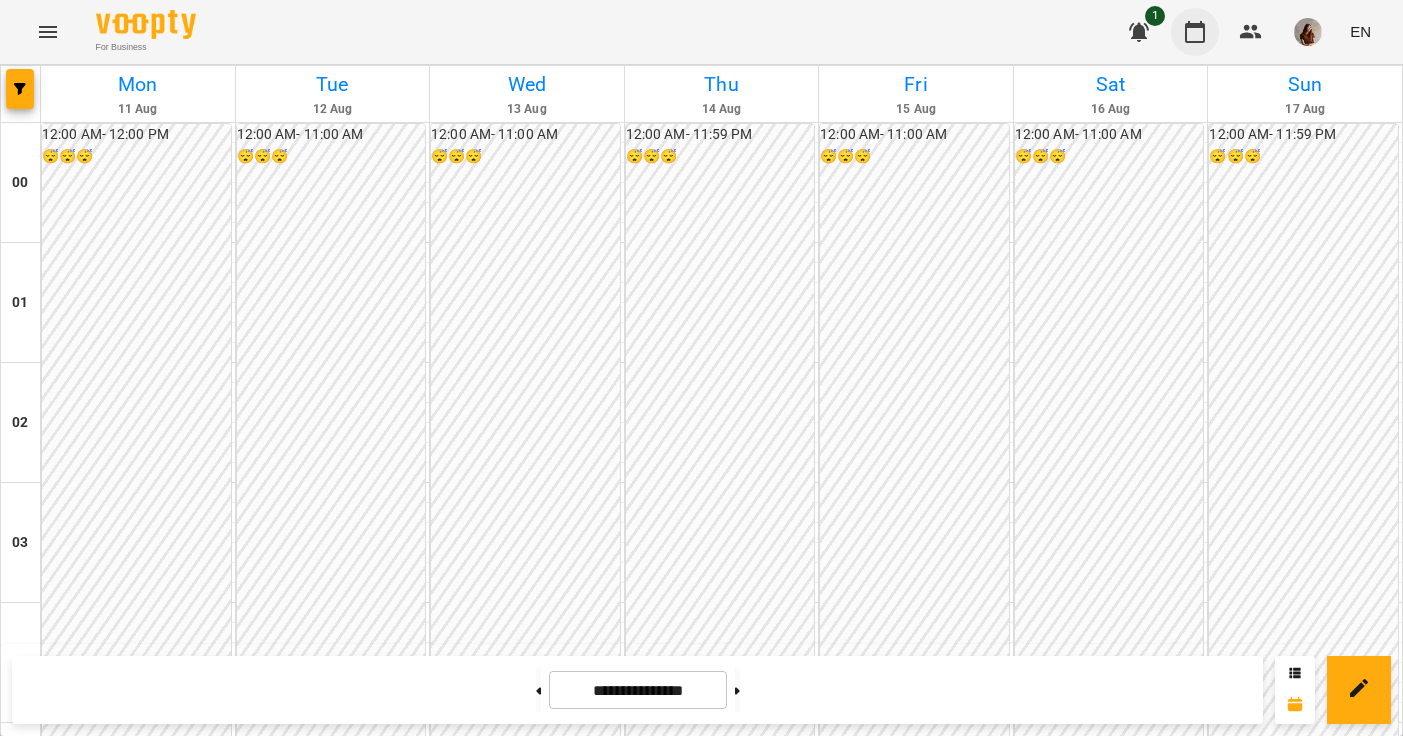 click 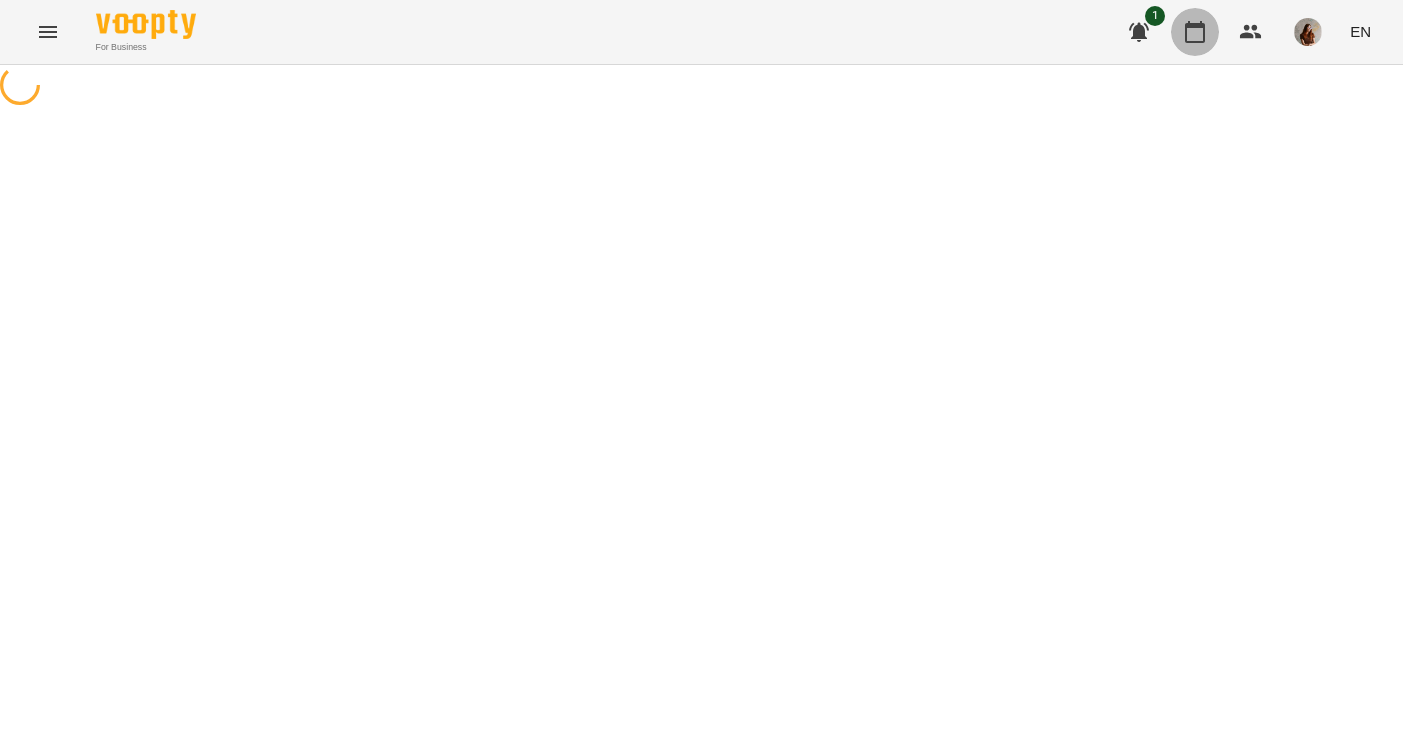 click 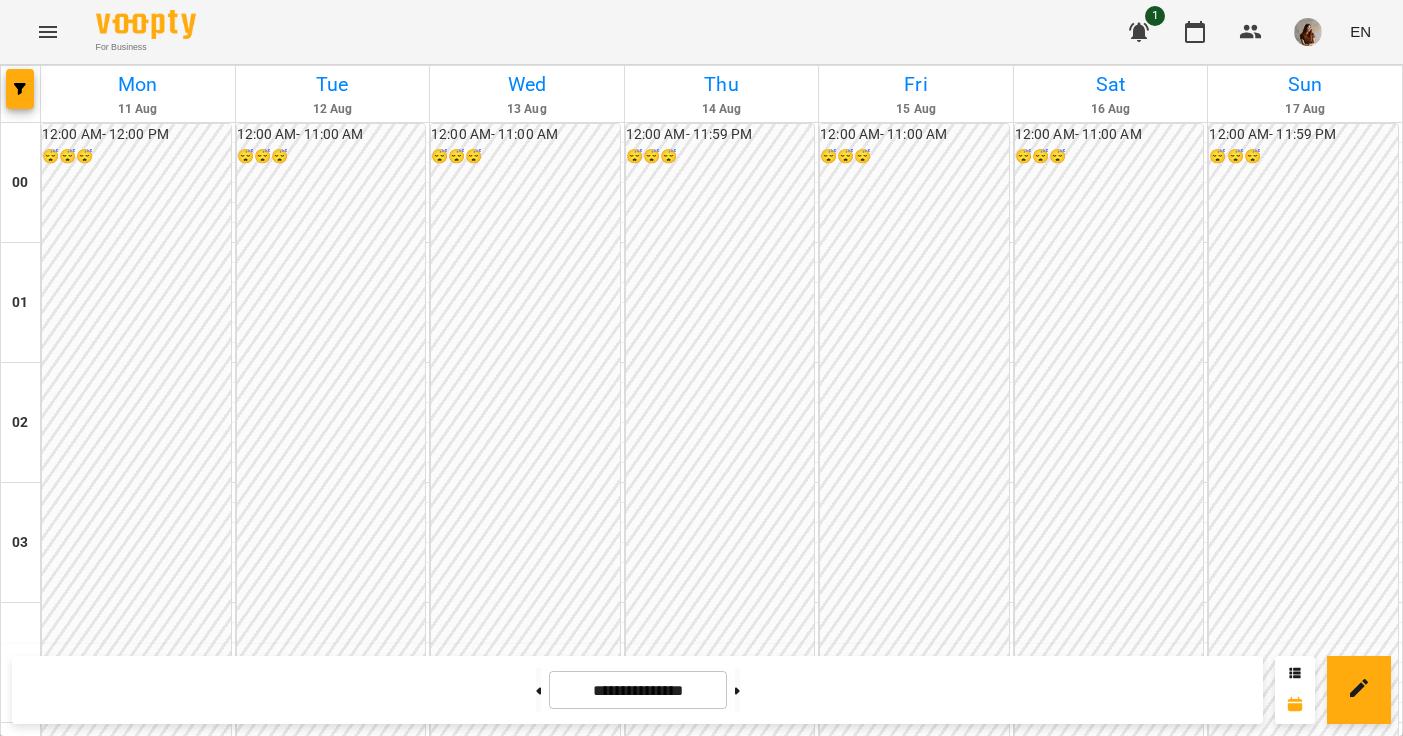 scroll, scrollTop: 1680, scrollLeft: 0, axis: vertical 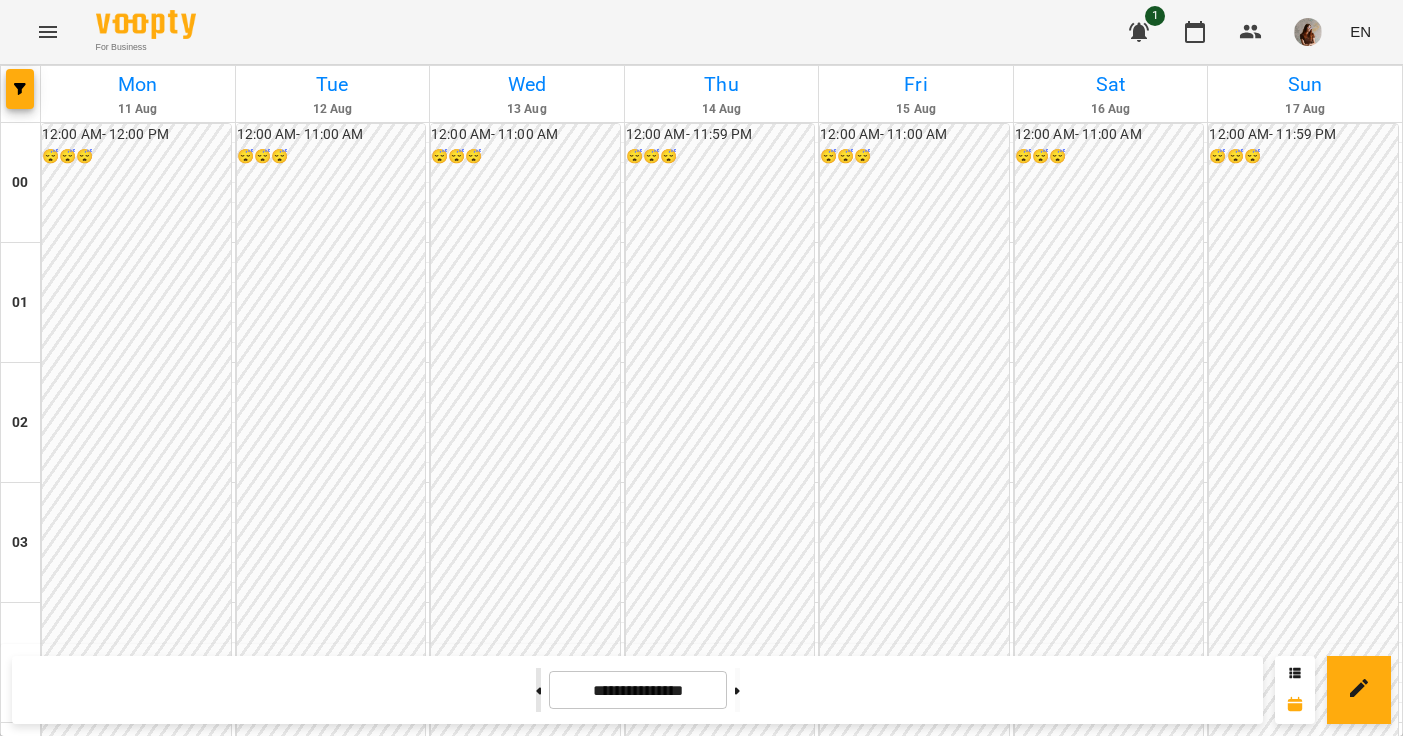 click at bounding box center [538, 690] 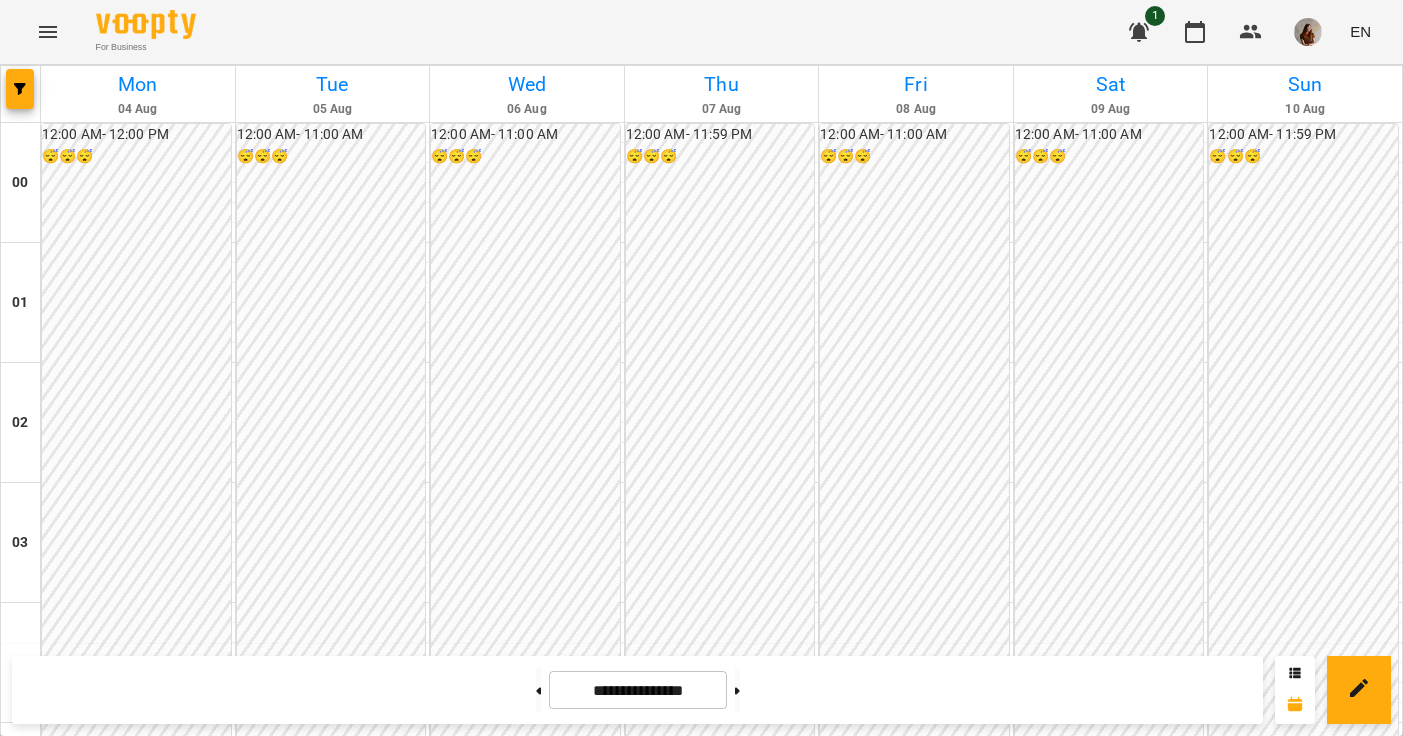 scroll, scrollTop: 2077, scrollLeft: 0, axis: vertical 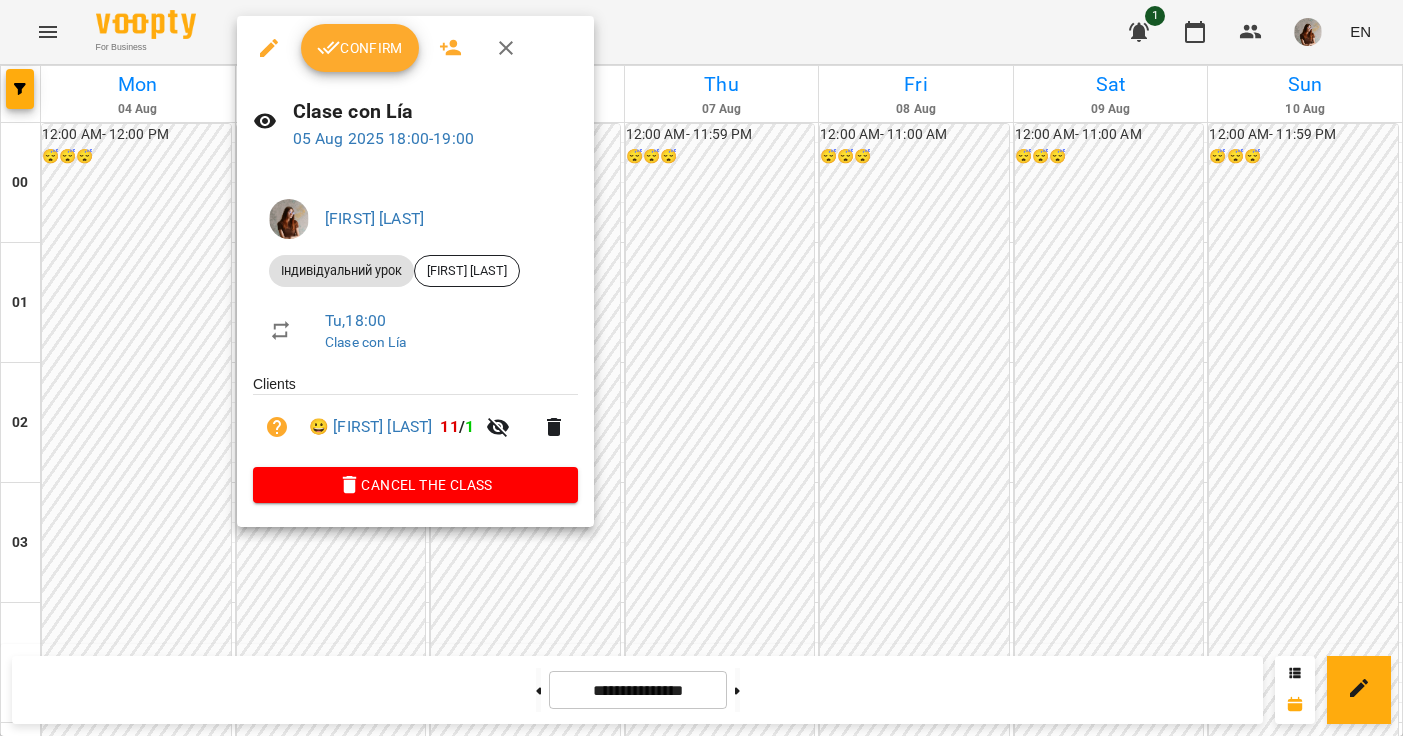 click on "Confirm" at bounding box center [360, 48] 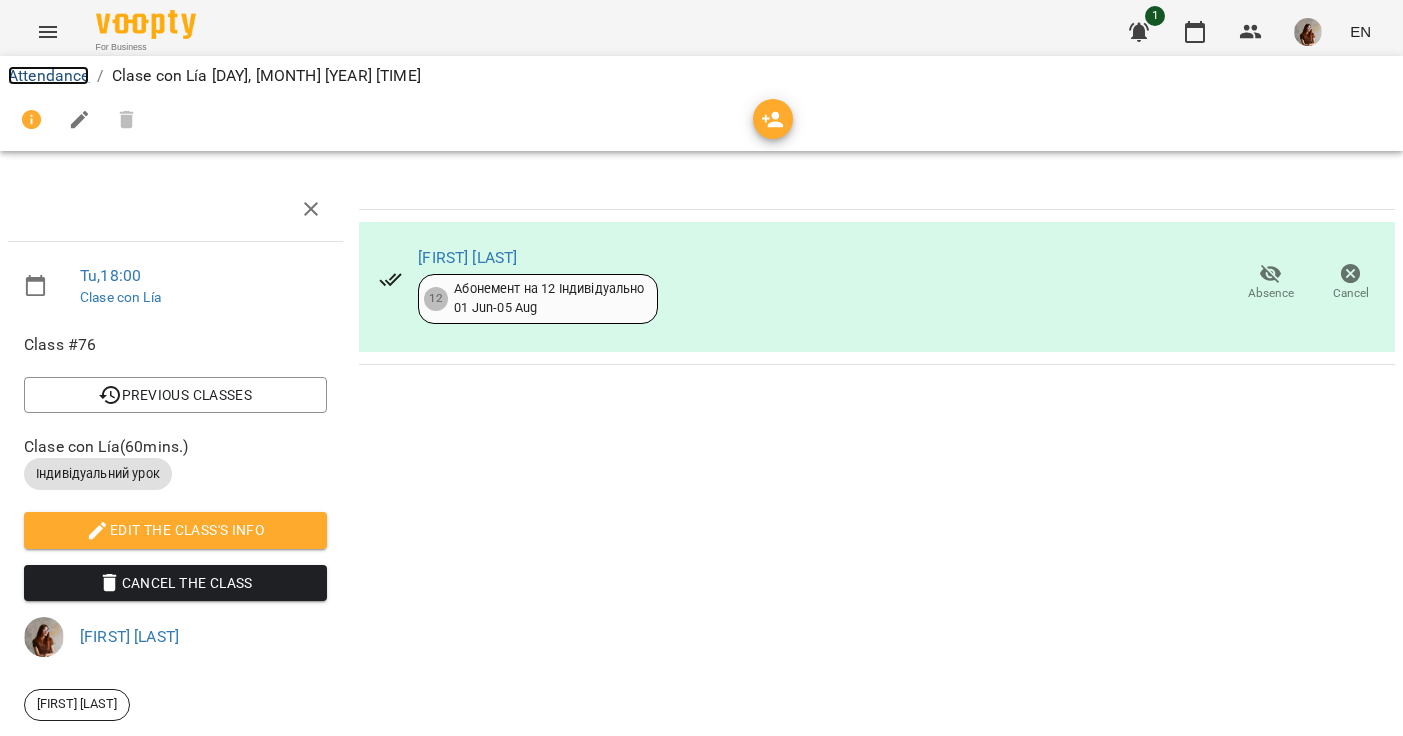 click on "Attendance" at bounding box center [48, 75] 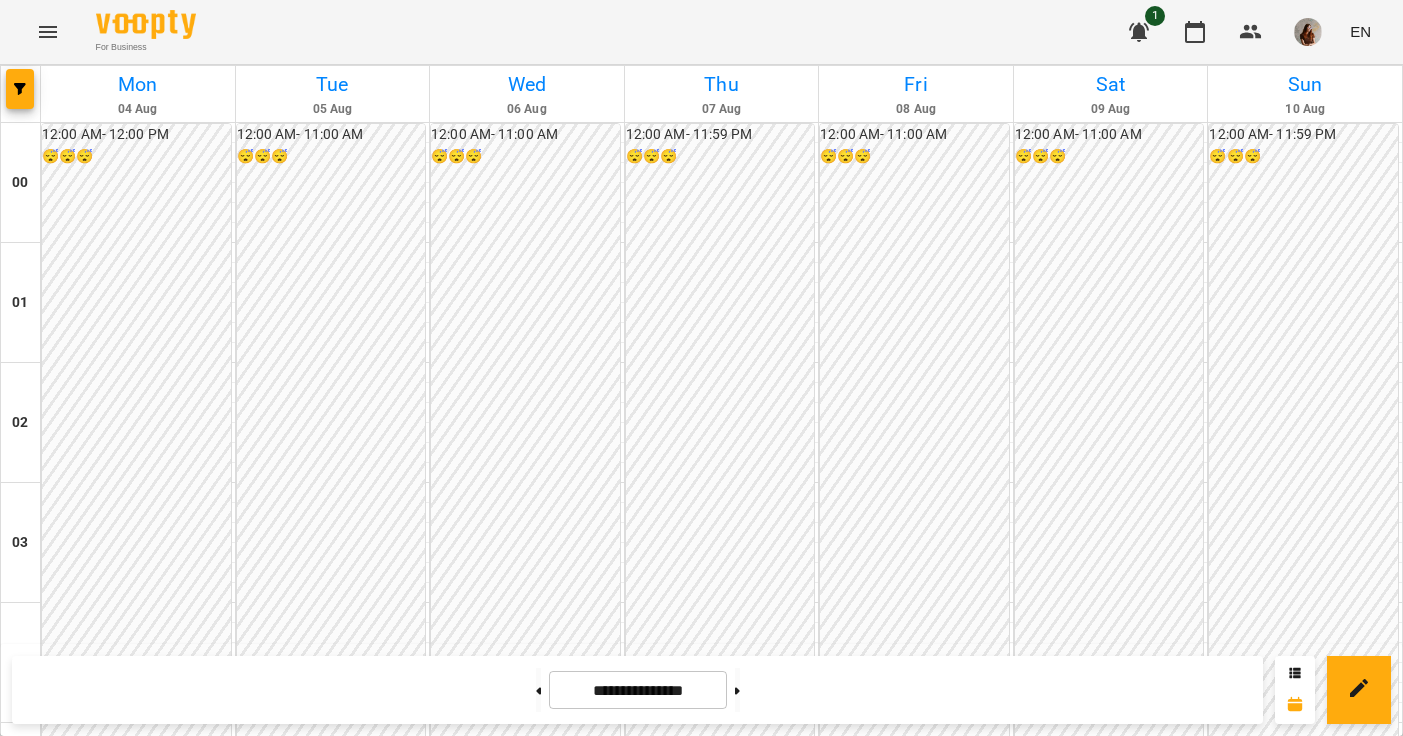 scroll, scrollTop: 1392, scrollLeft: 0, axis: vertical 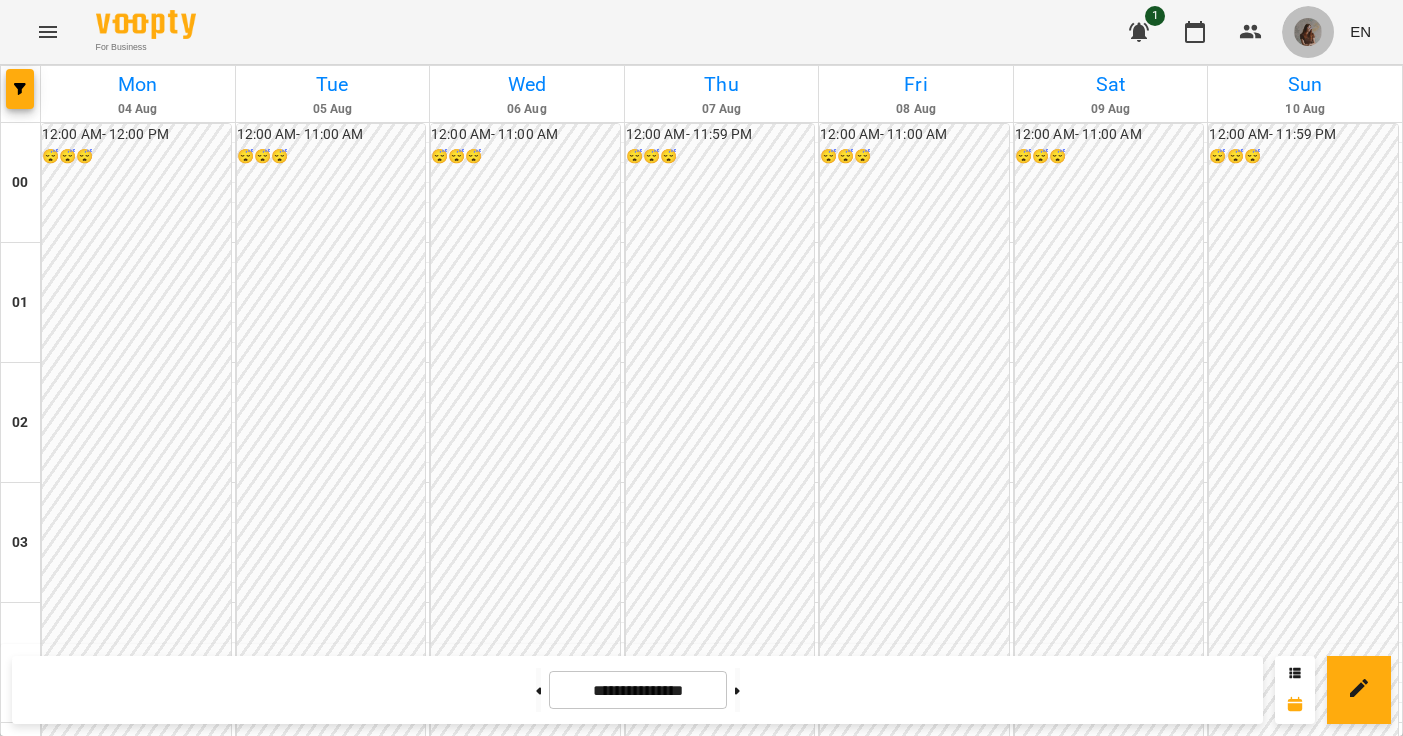 click at bounding box center (1308, 32) 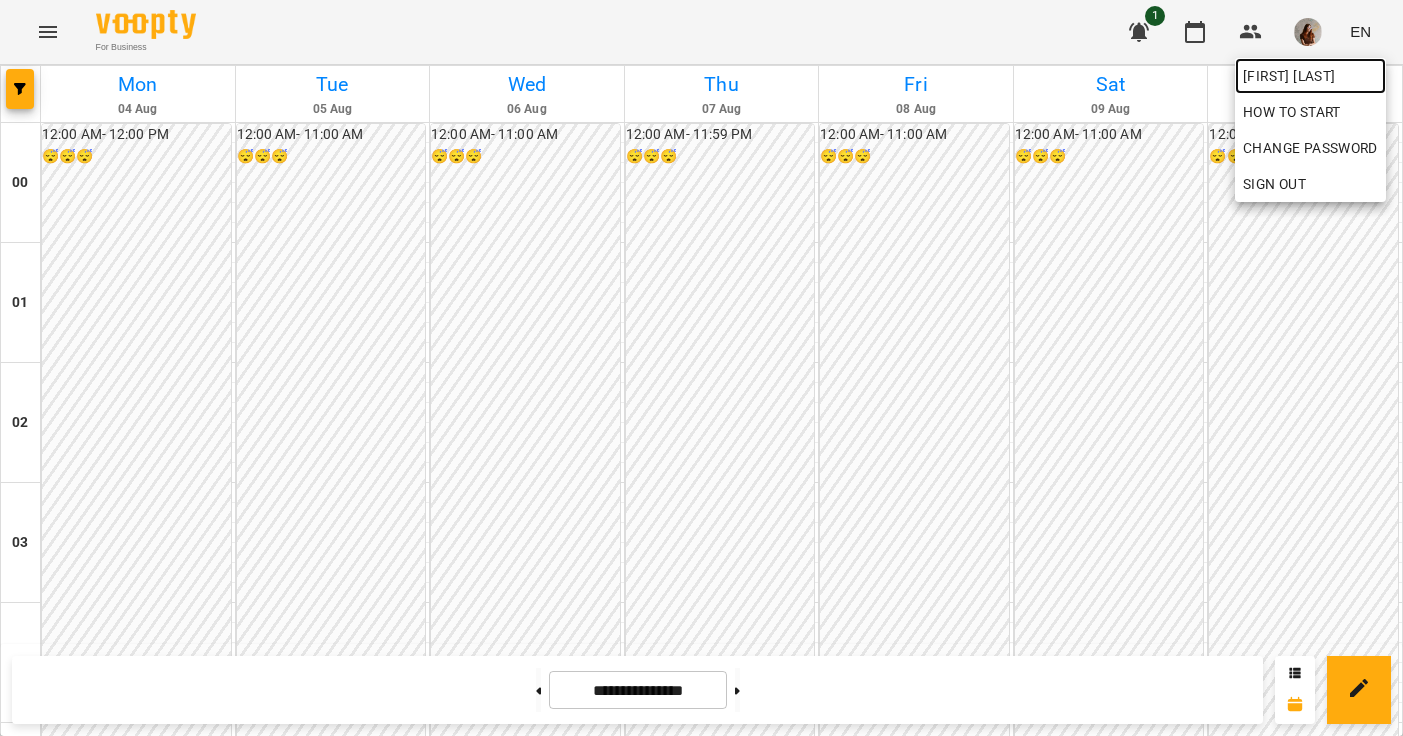 click on "[FIRST] [LAST]" at bounding box center (1310, 76) 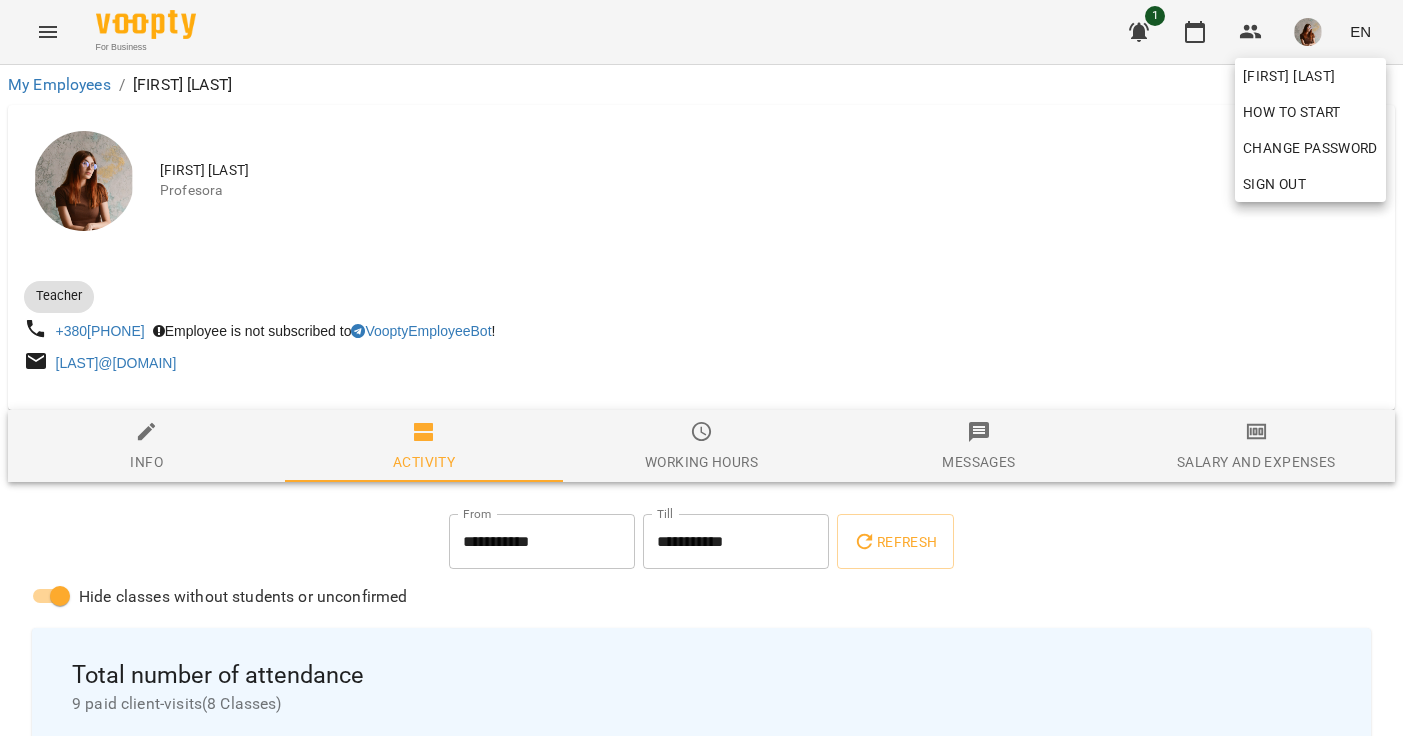 click at bounding box center (701, 368) 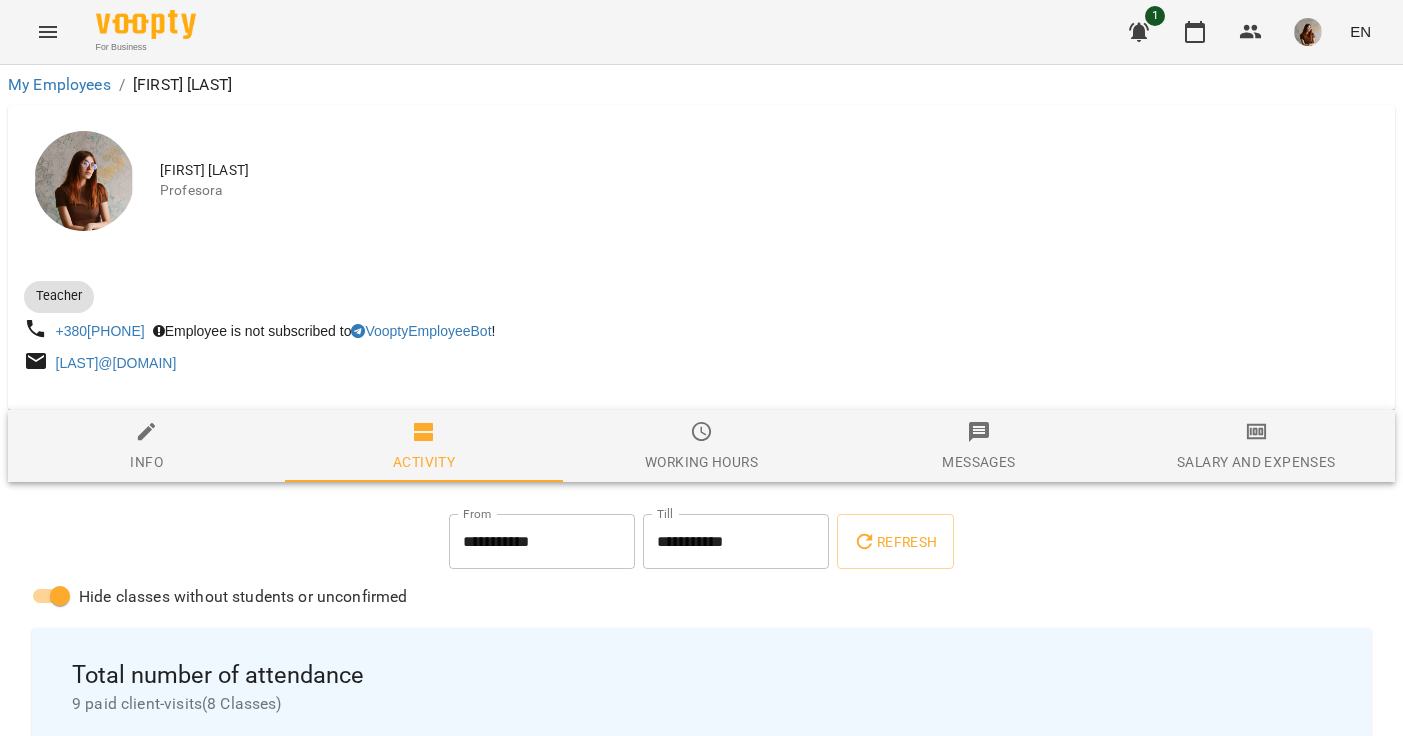 click on "[FIRST] [LAST] How to start Change Password Sign Out" at bounding box center (701, 368) 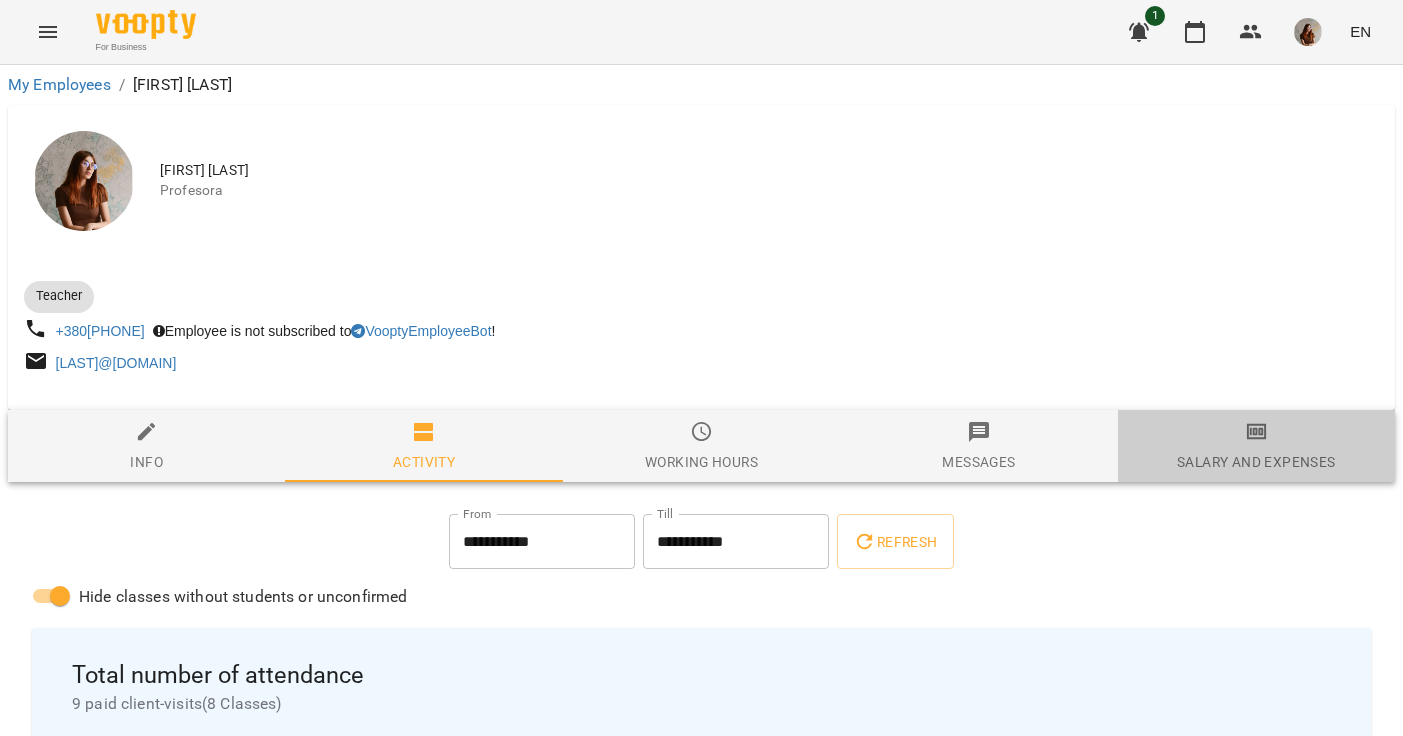 click on "Salary and Expenses" at bounding box center (1256, 462) 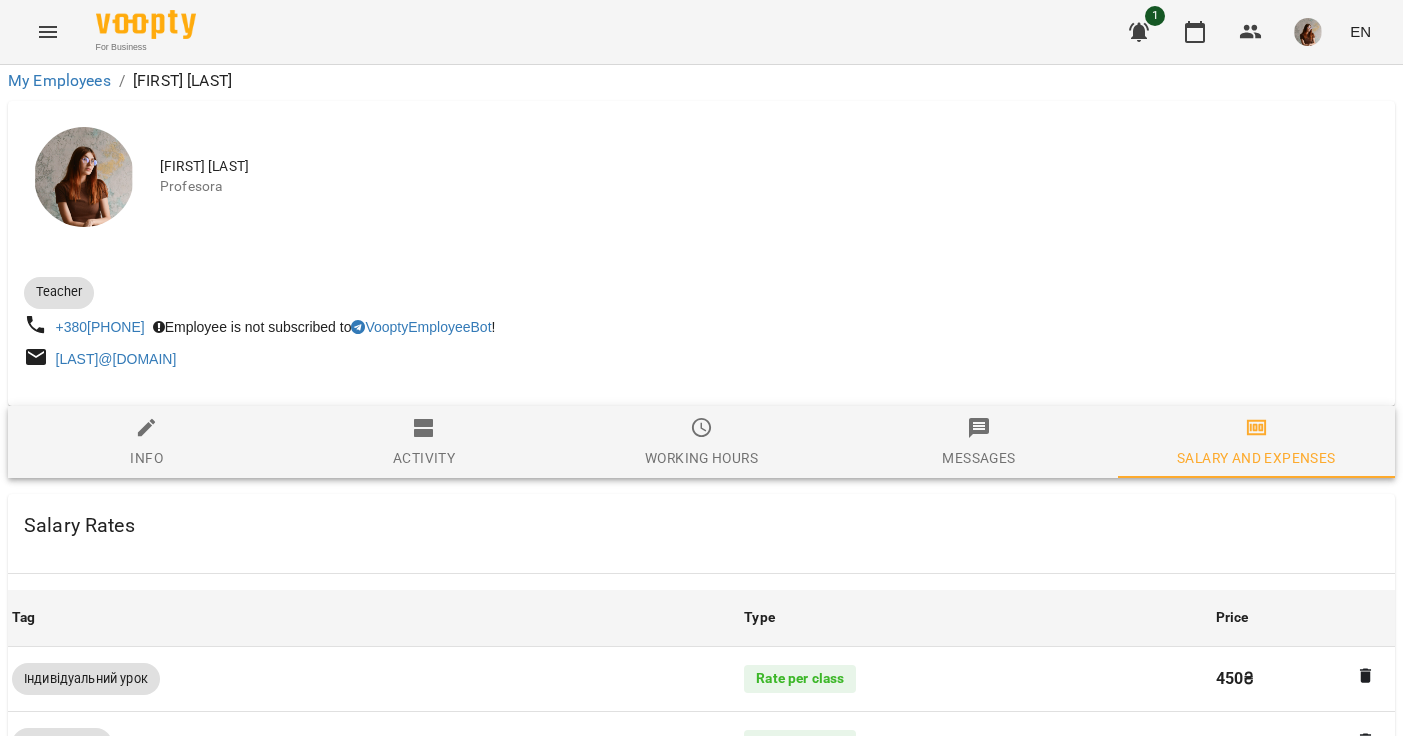 scroll, scrollTop: 883, scrollLeft: 0, axis: vertical 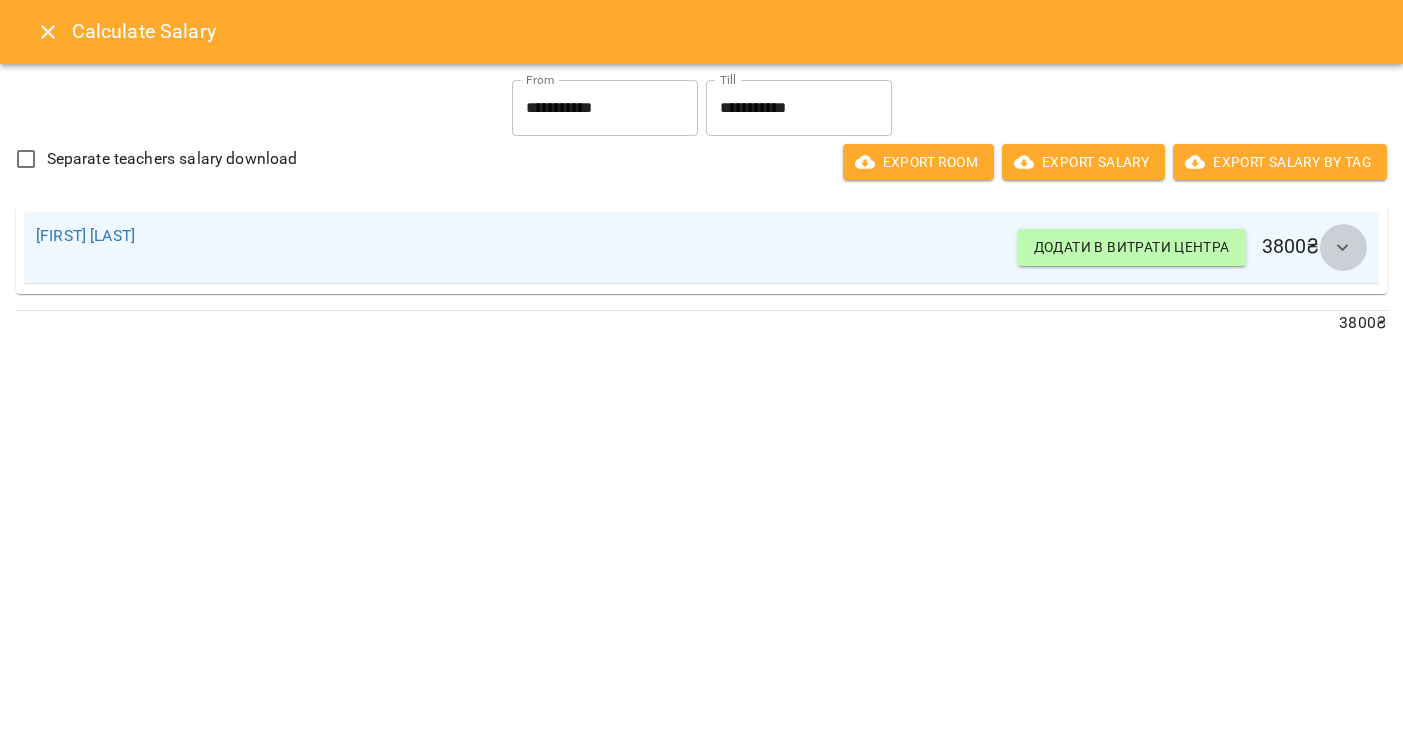 click at bounding box center [1343, 248] 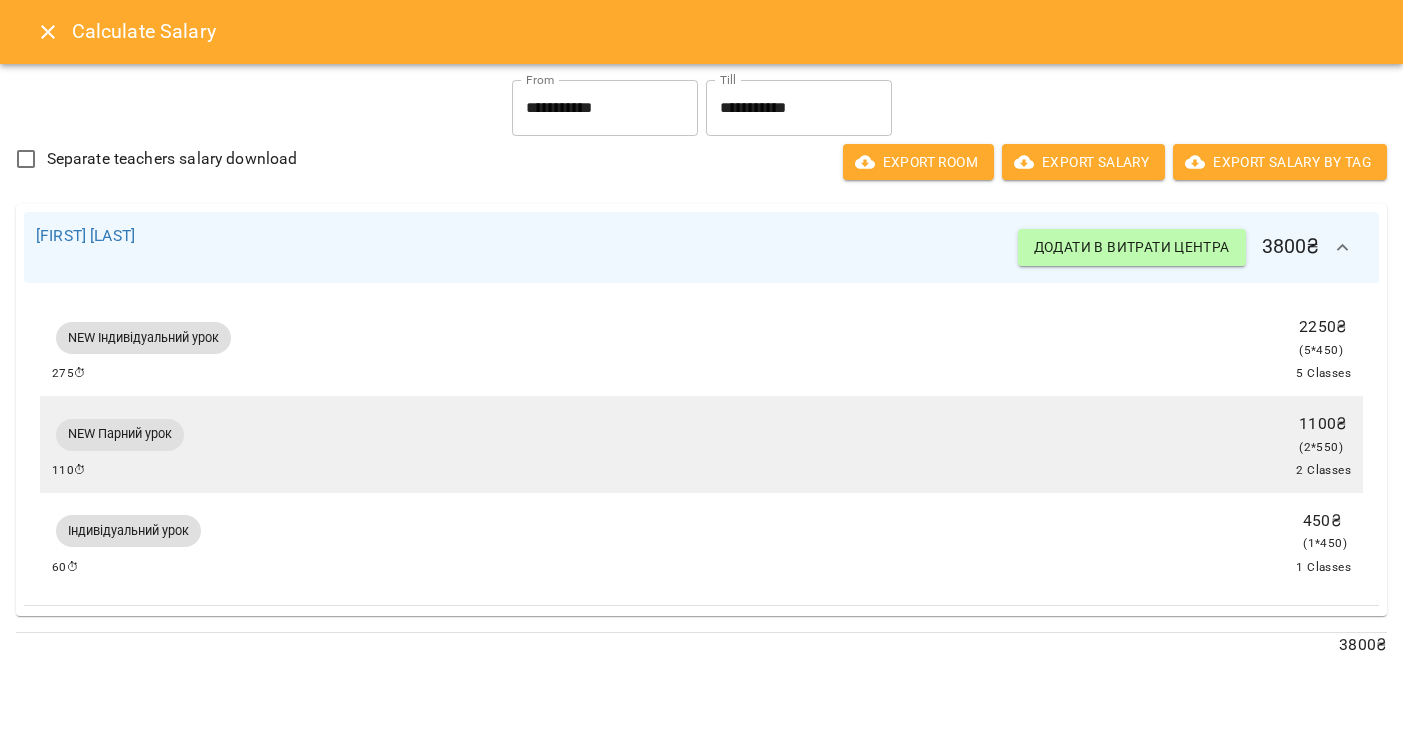 click at bounding box center [48, 32] 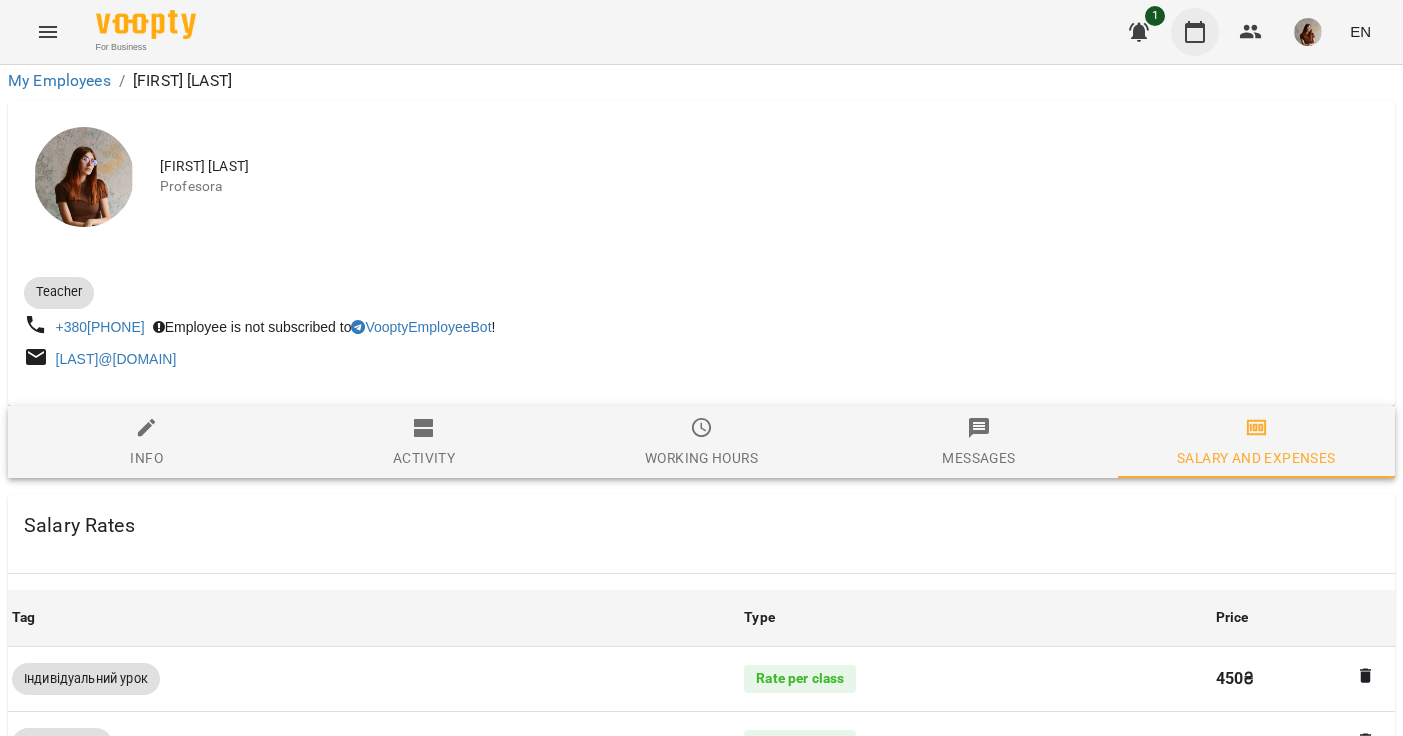 click 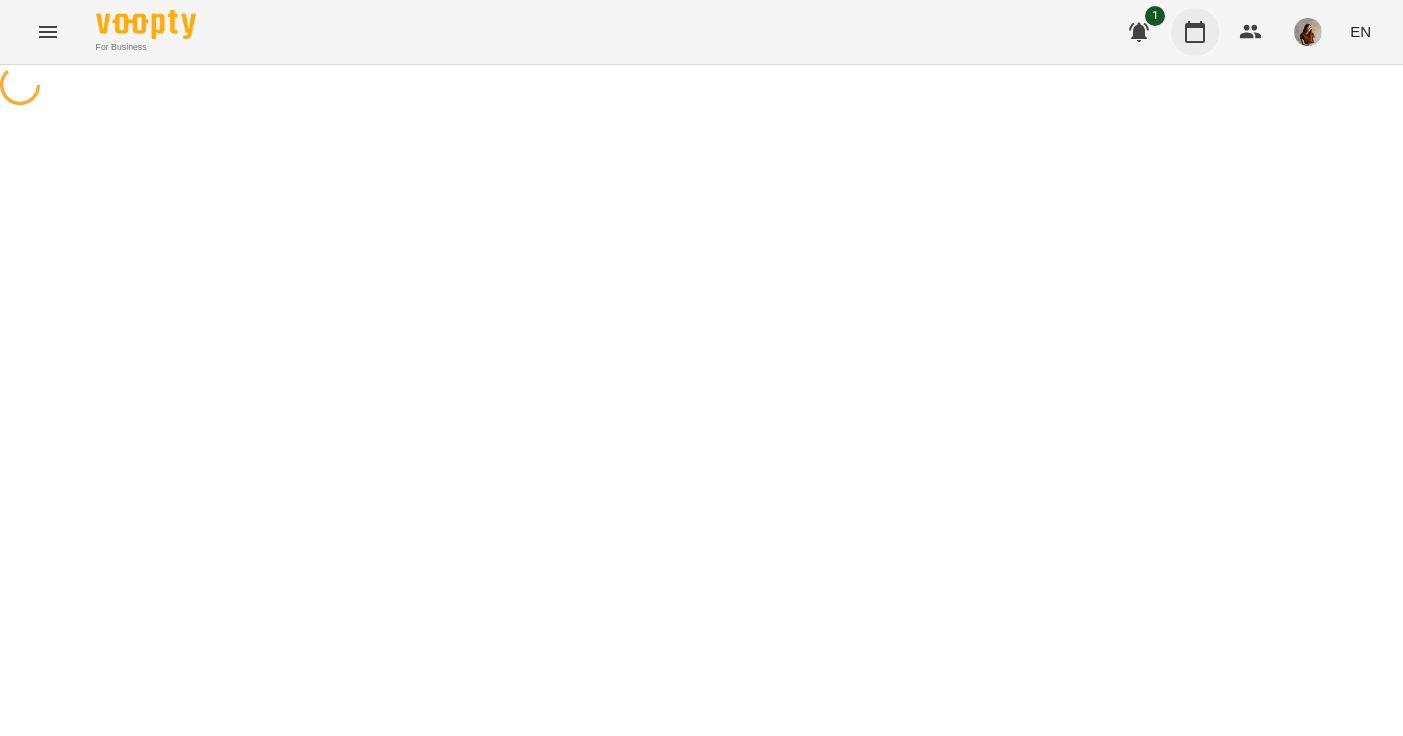 scroll, scrollTop: 0, scrollLeft: 0, axis: both 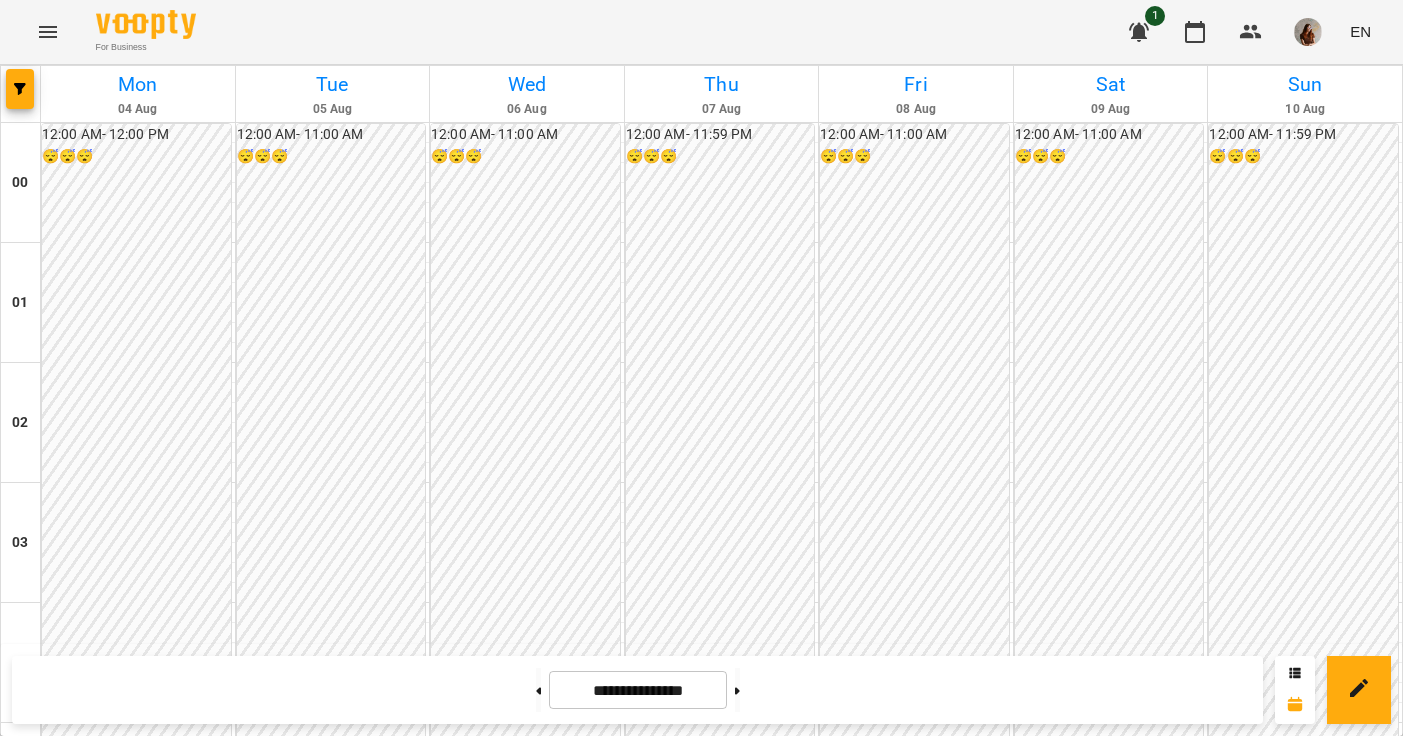 click on "Індивідуальний урок - [FIRST] [LAST]" at bounding box center (527, 2057) 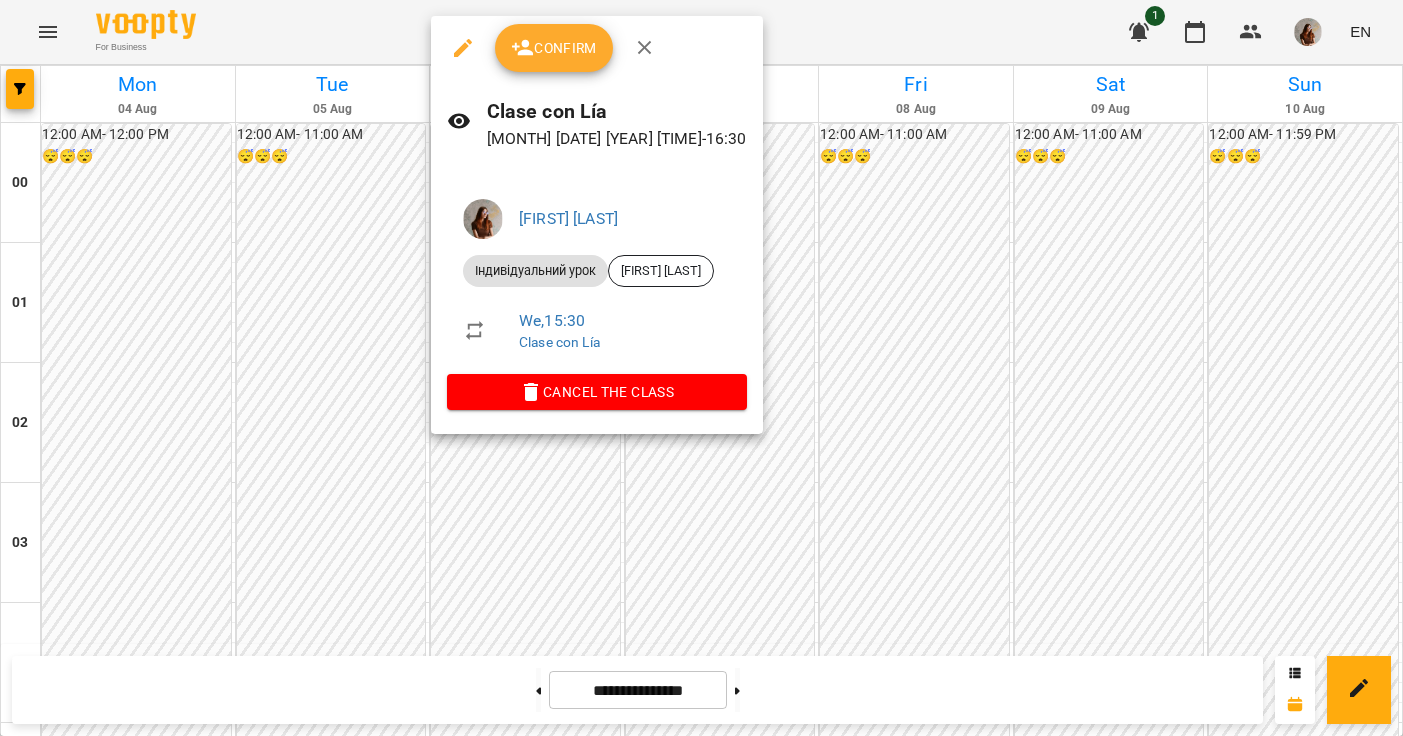 click 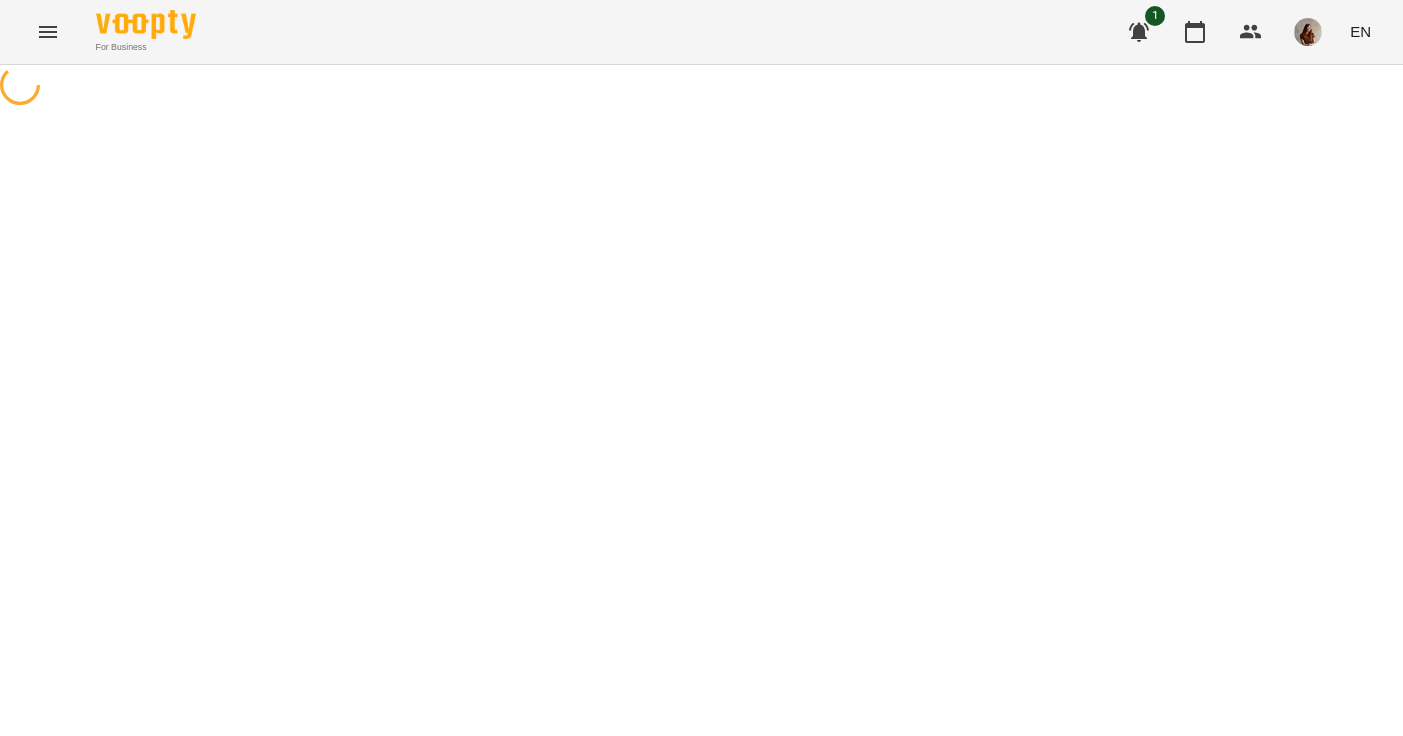 select on "**********" 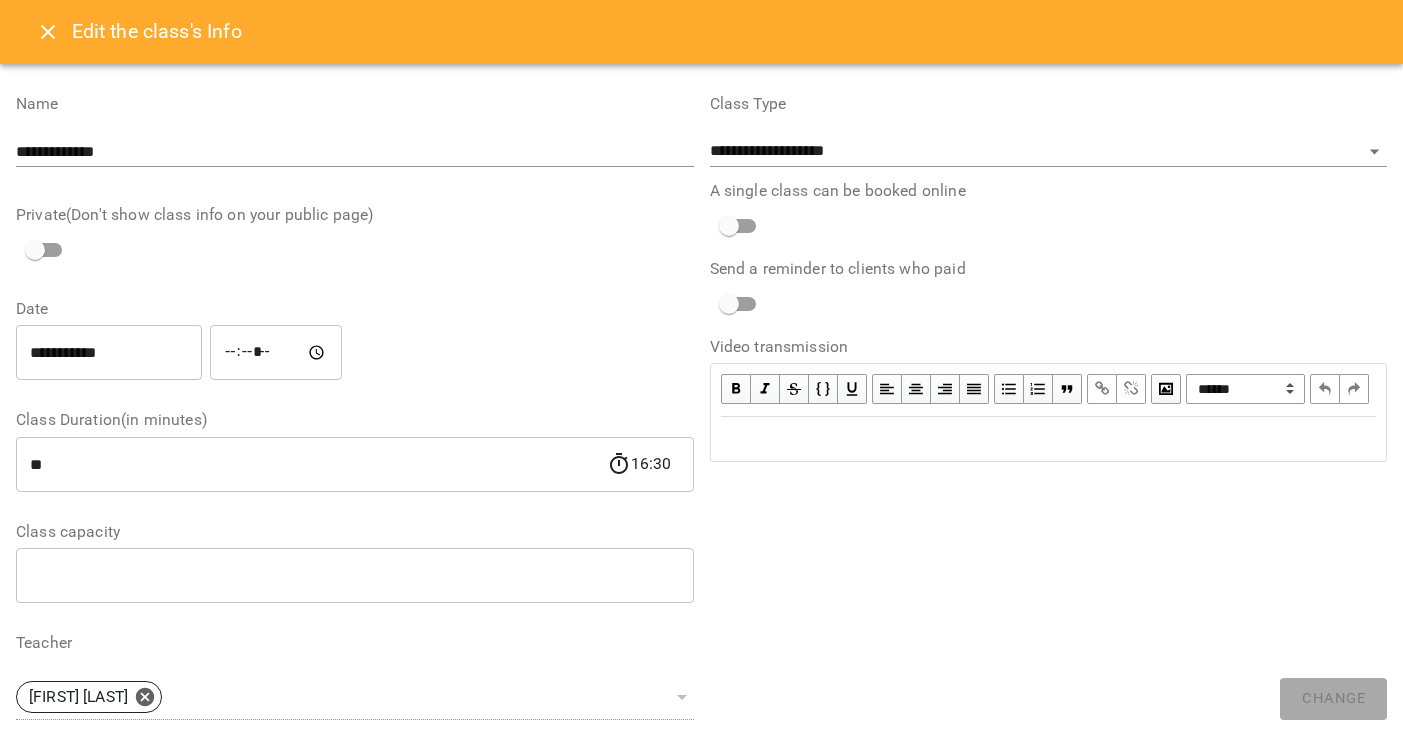 click 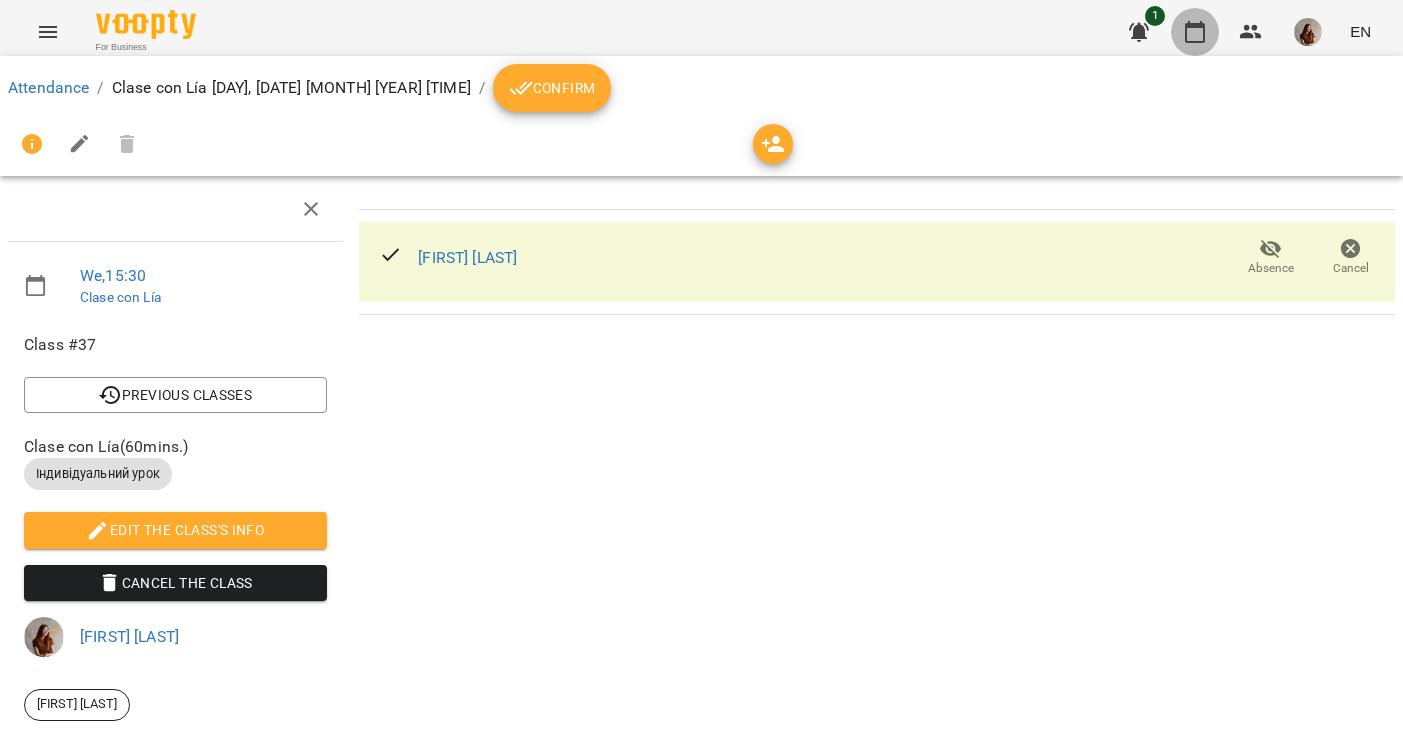 click at bounding box center (1195, 32) 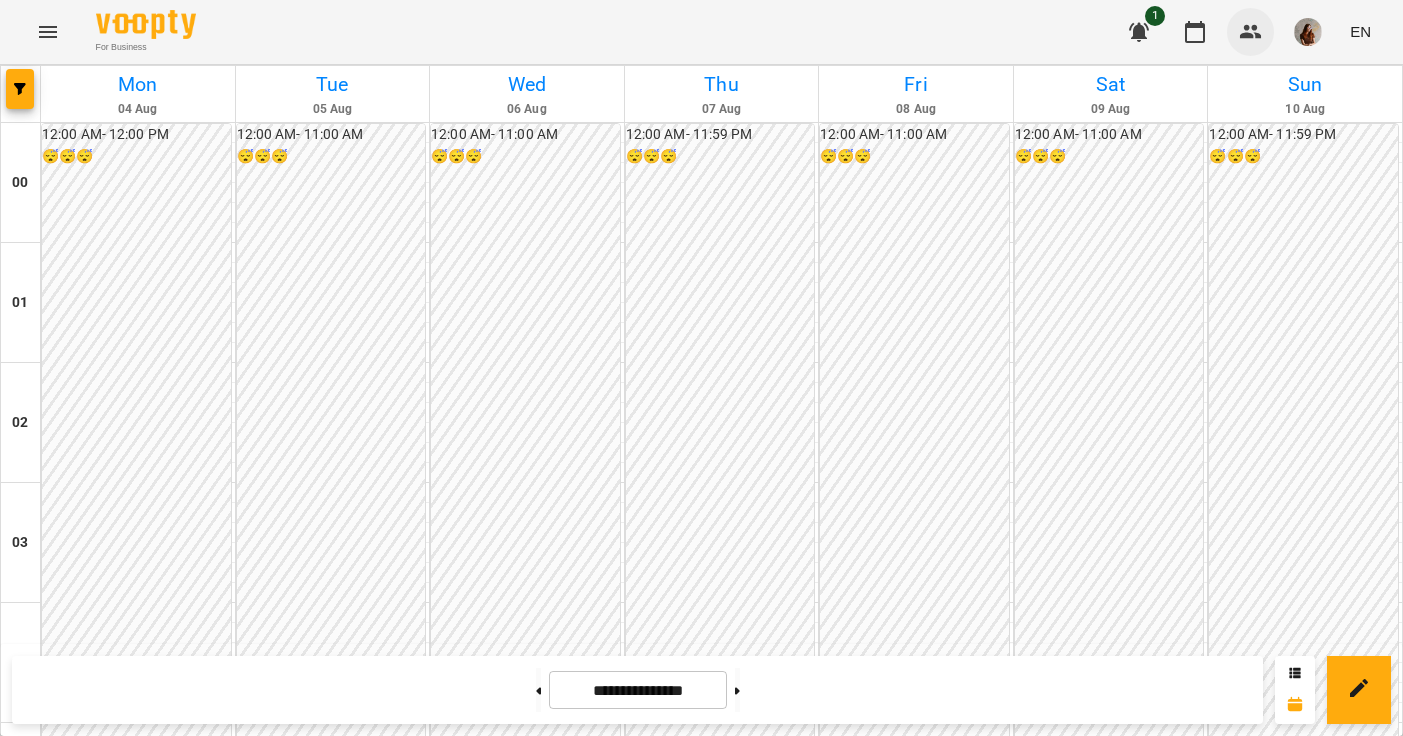 click 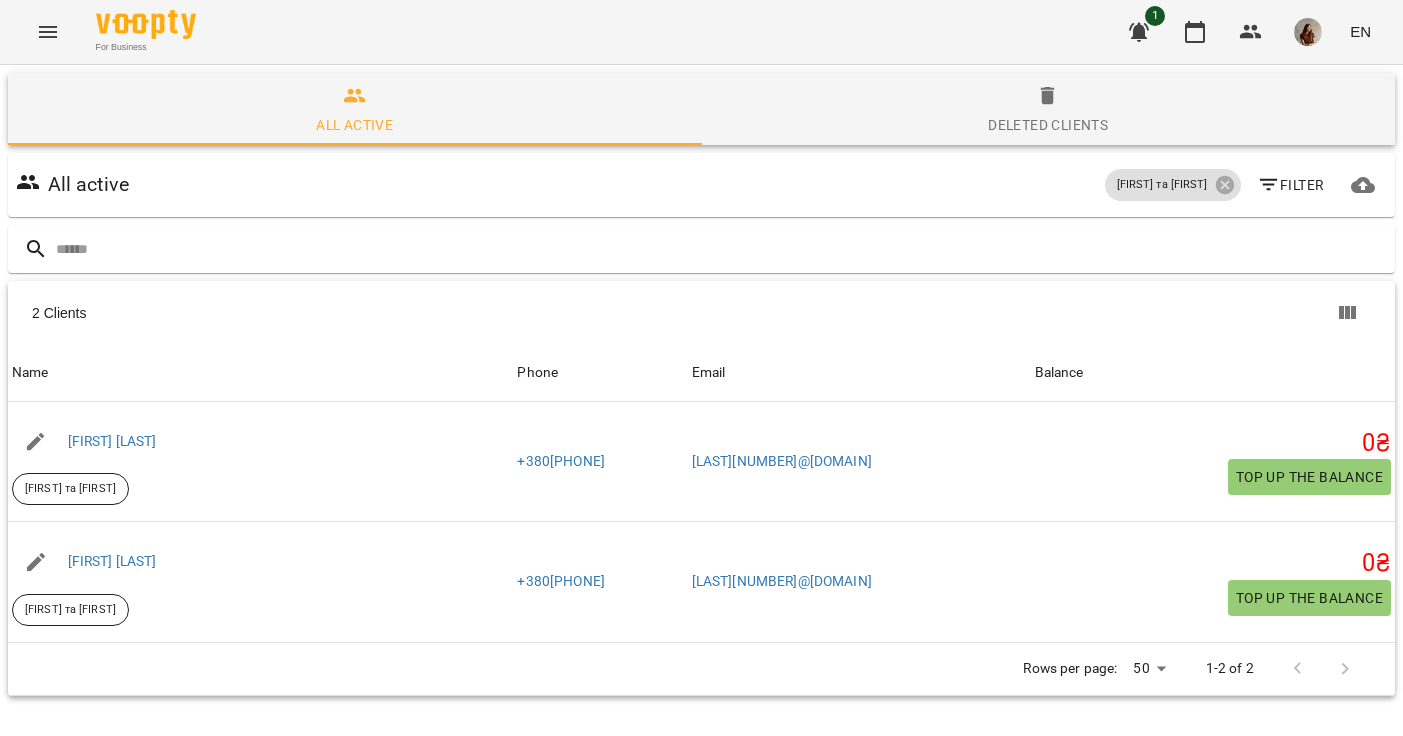 click on "1 EN" at bounding box center [1247, 32] 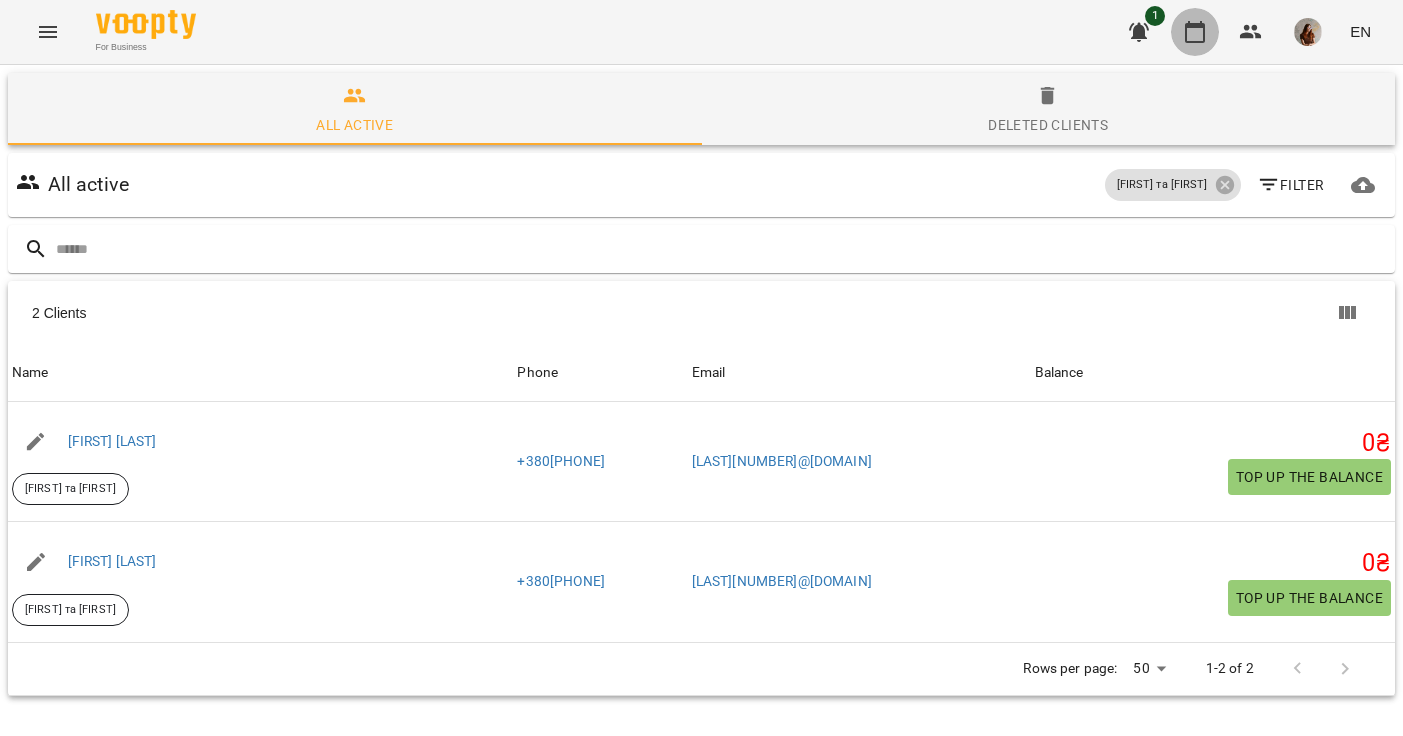 click at bounding box center (1195, 32) 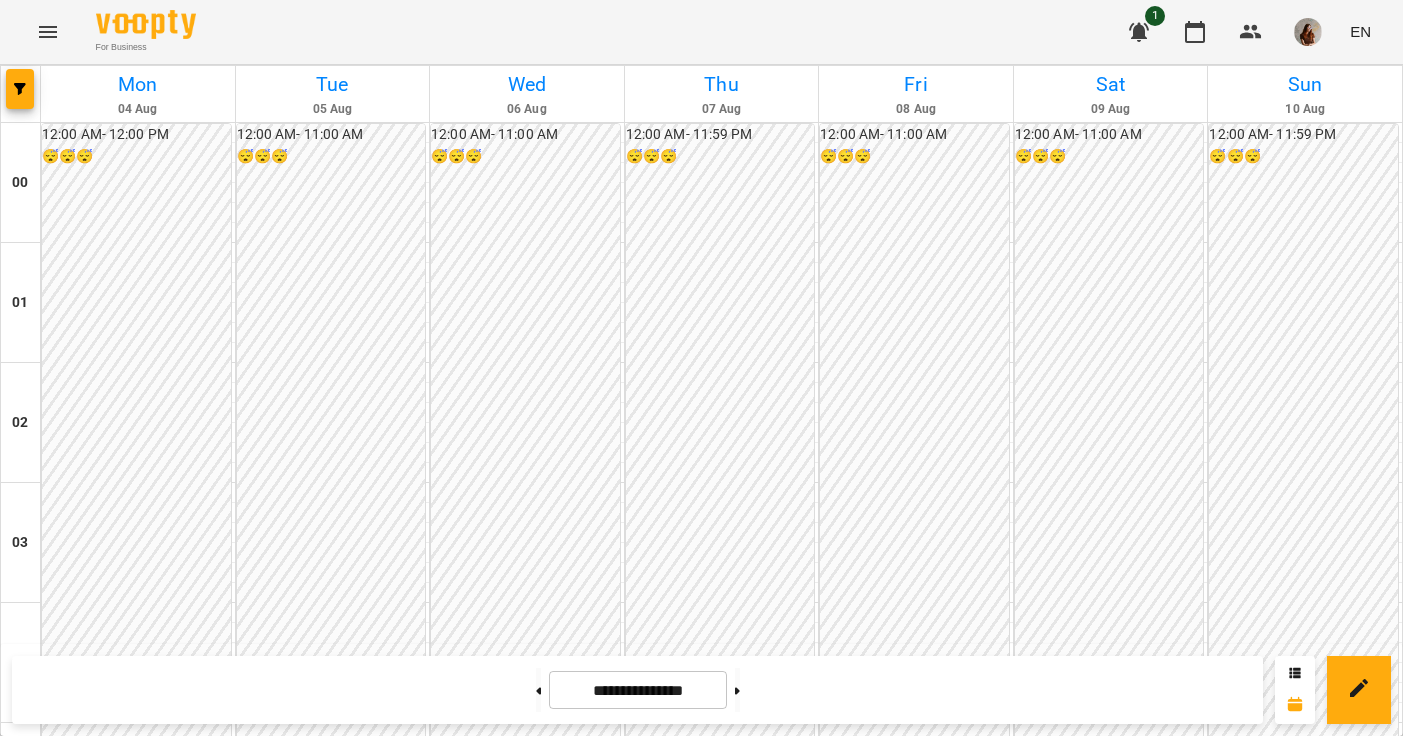 scroll, scrollTop: 1872, scrollLeft: 0, axis: vertical 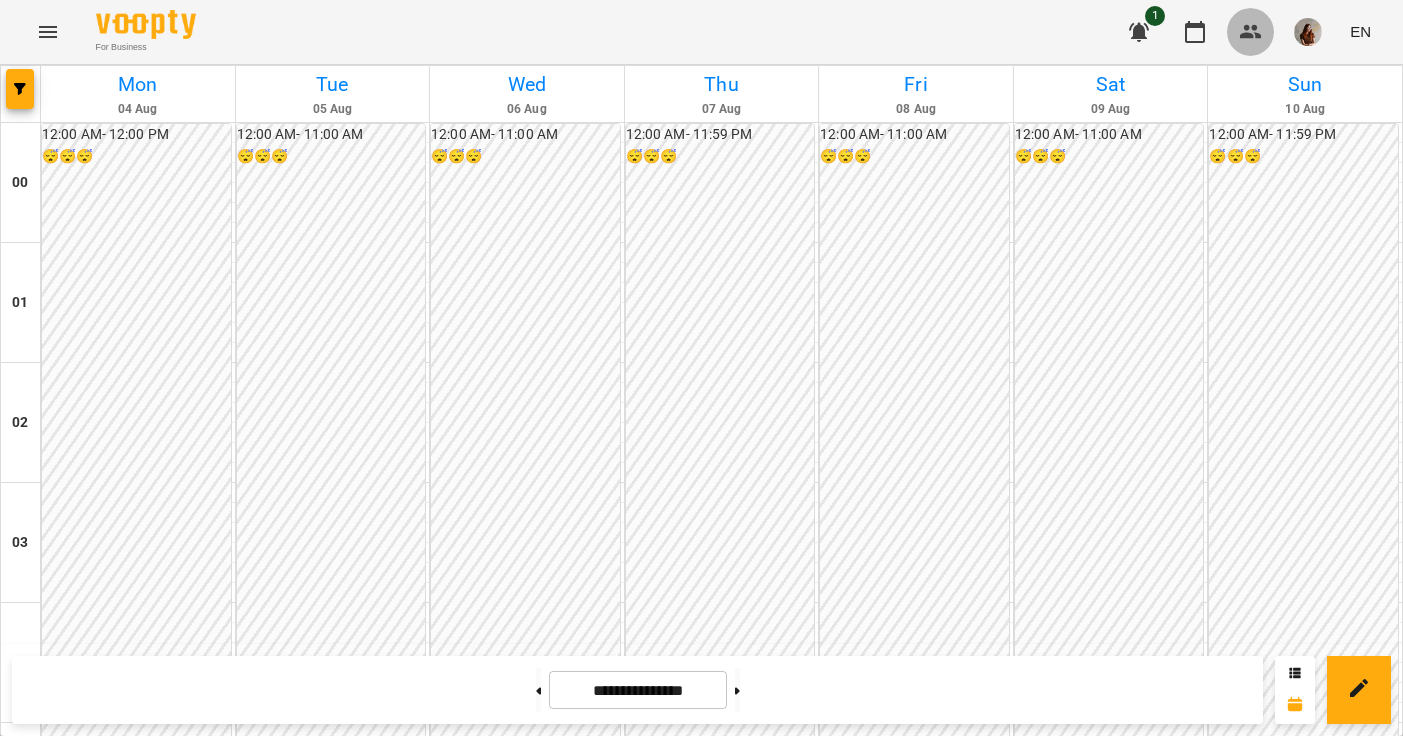 click at bounding box center (1251, 32) 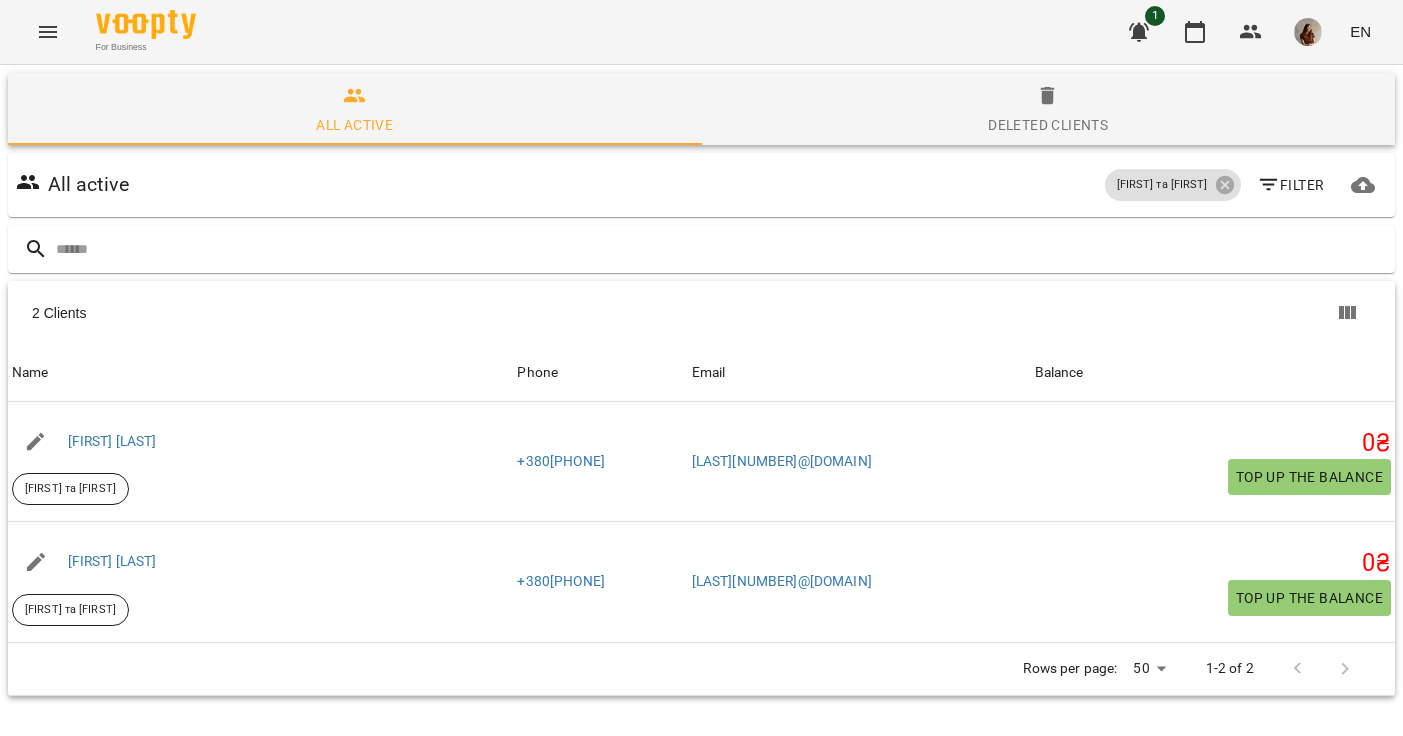 scroll, scrollTop: 88, scrollLeft: 0, axis: vertical 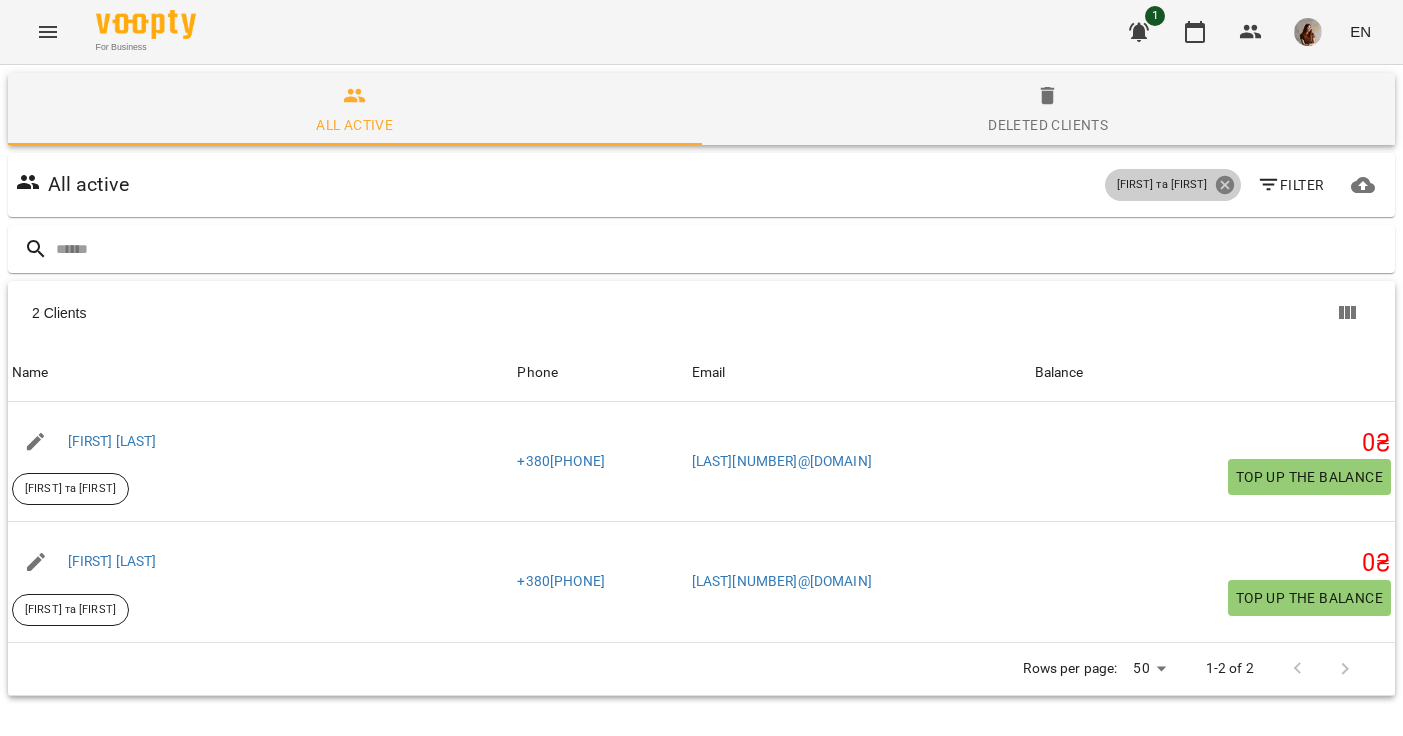 click 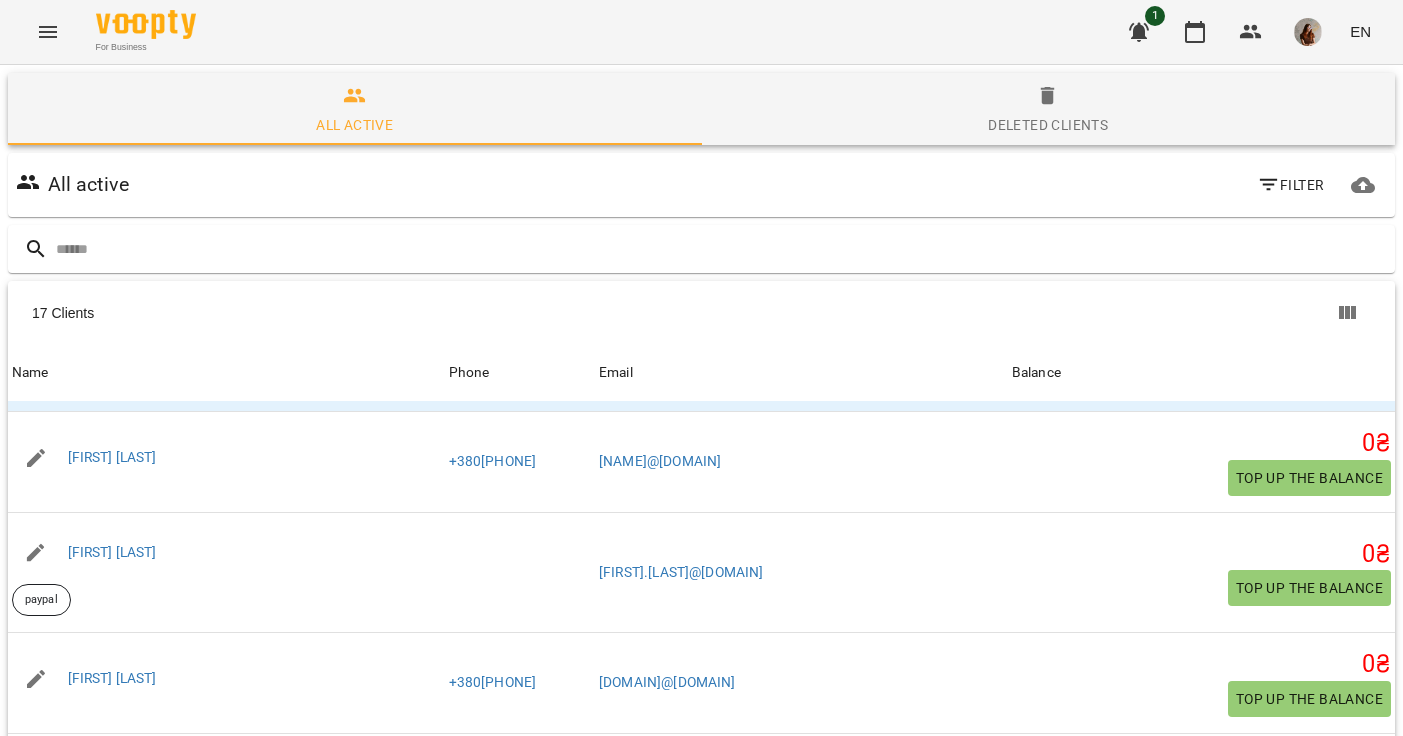 scroll, scrollTop: 1257, scrollLeft: 0, axis: vertical 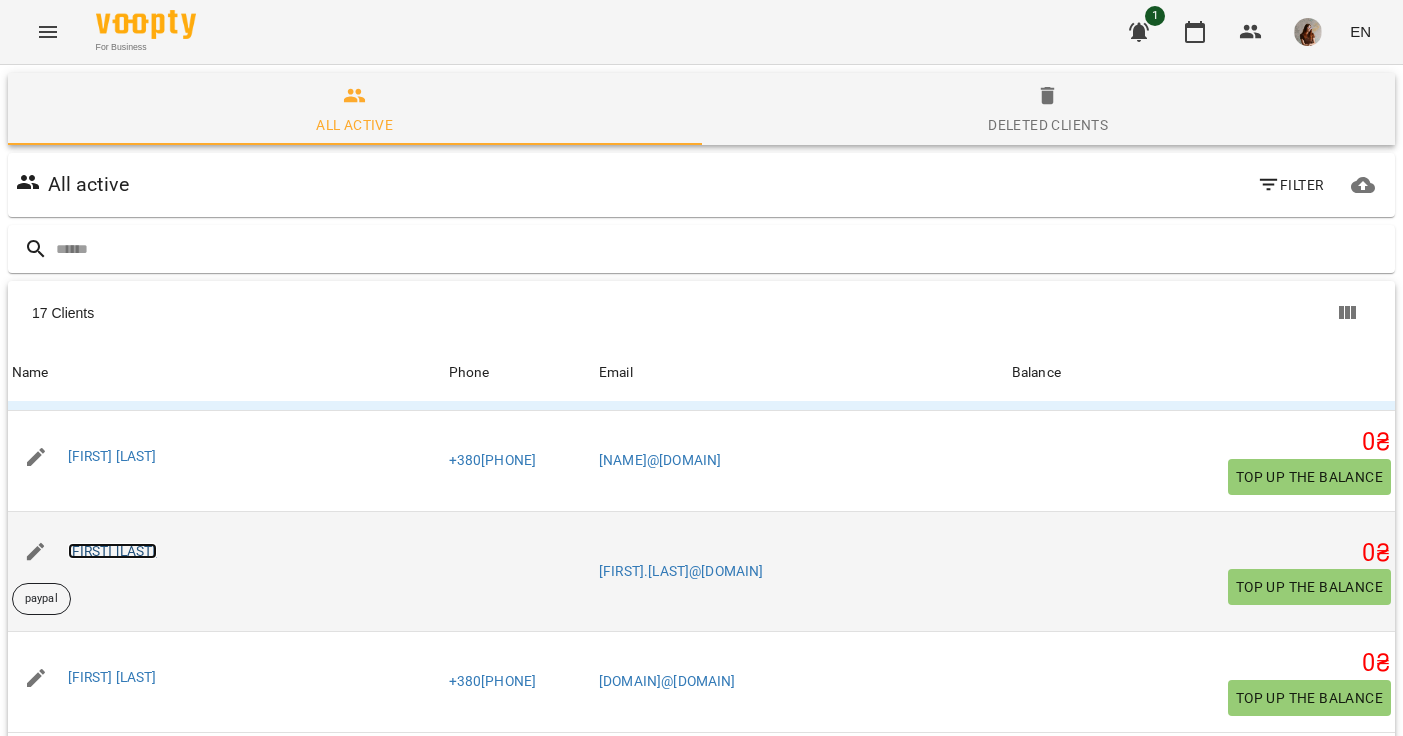 click on "[FIRST] [LAST]" at bounding box center [112, 551] 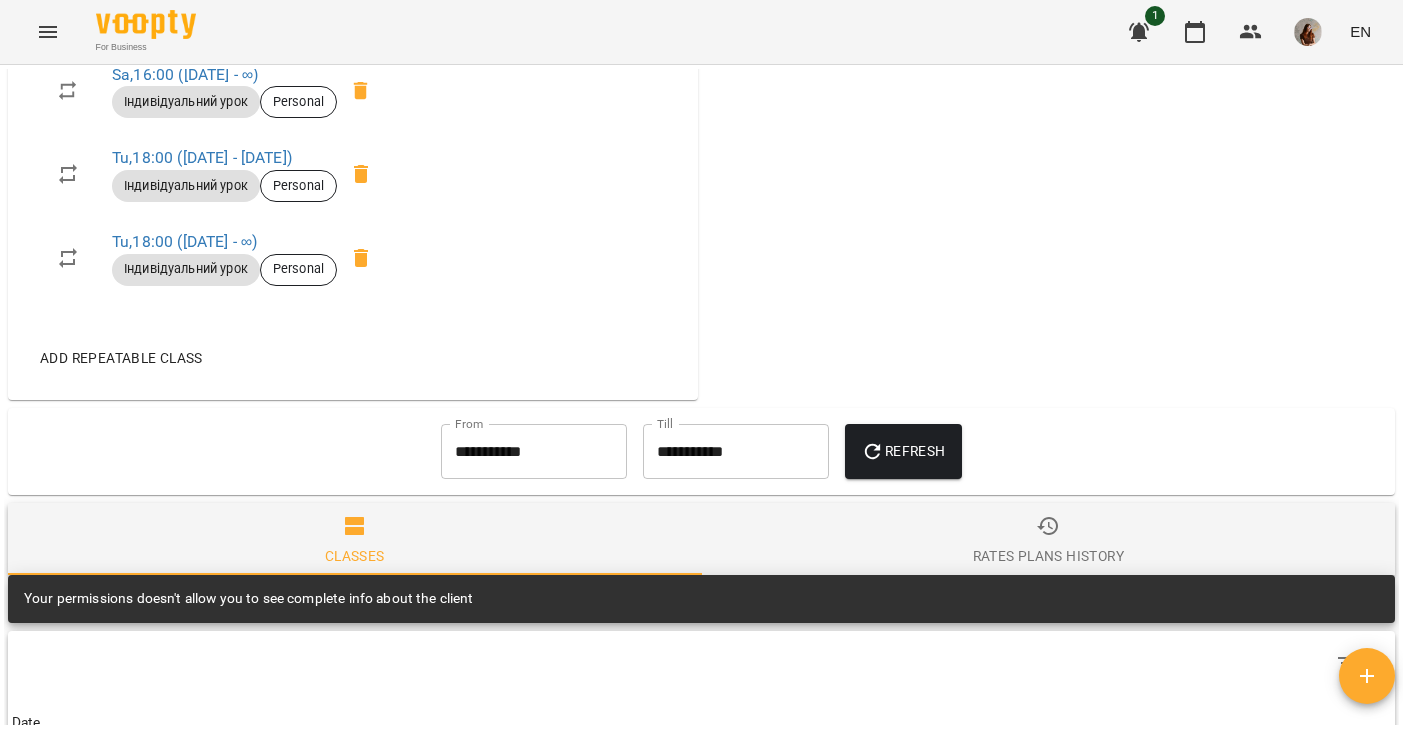 scroll, scrollTop: 1001, scrollLeft: 0, axis: vertical 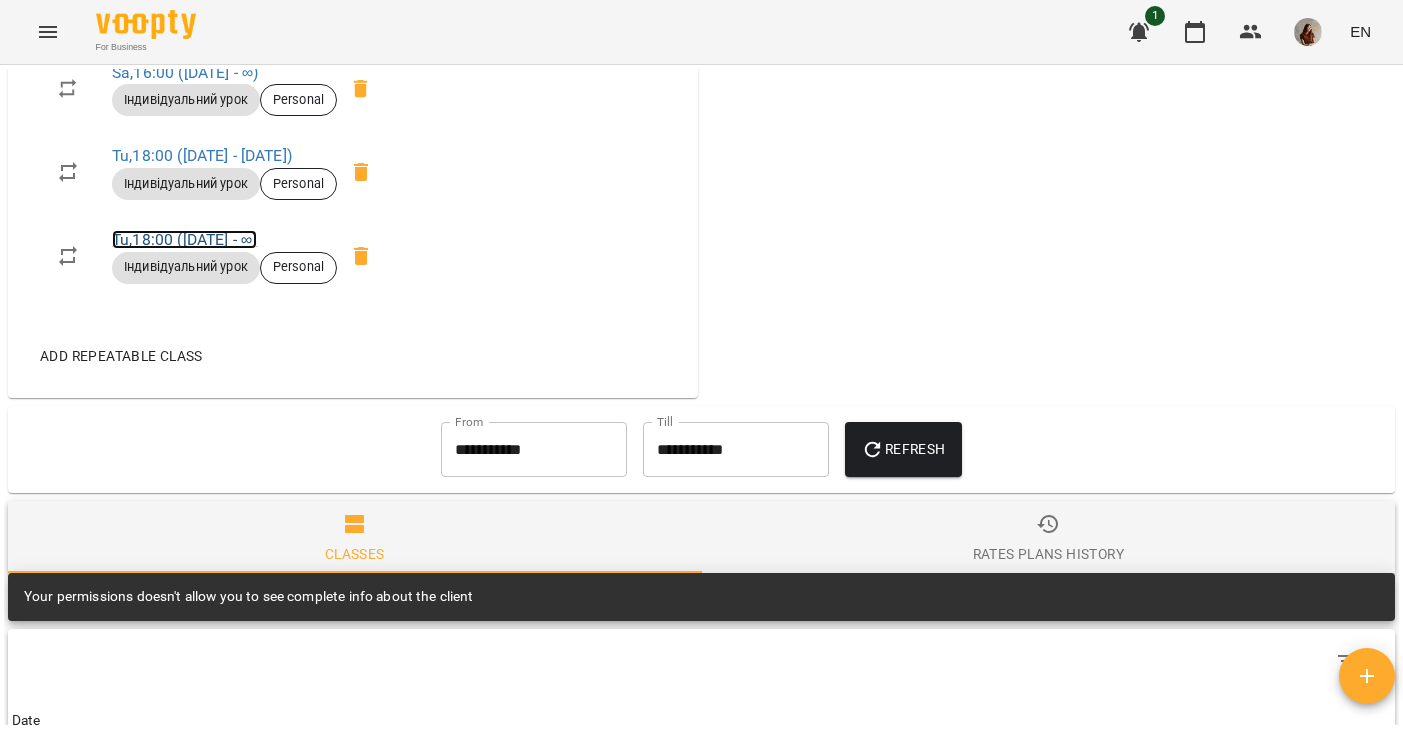 click on "[DAY] ,  [TIME]   ([DATE] - ∞)" at bounding box center (184, 239) 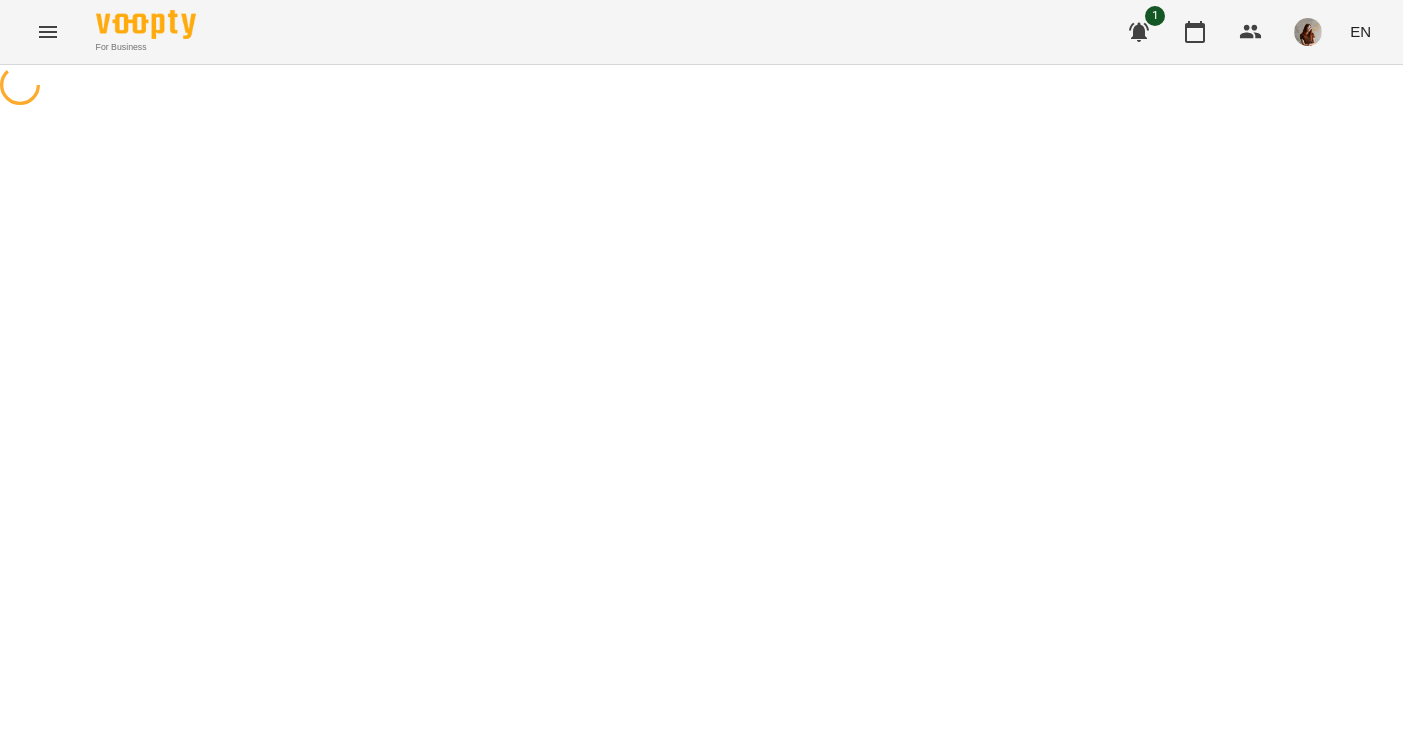 select on "*" 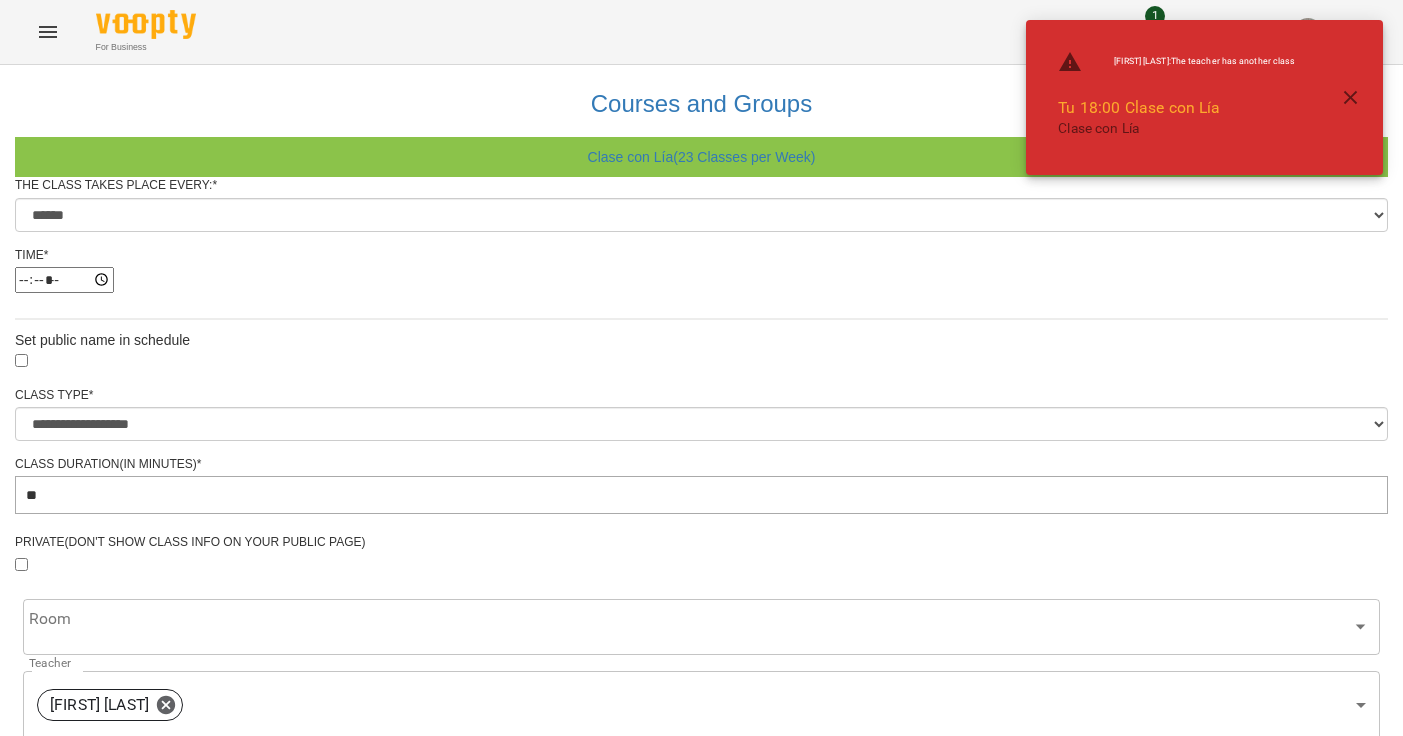 scroll, scrollTop: 163, scrollLeft: 0, axis: vertical 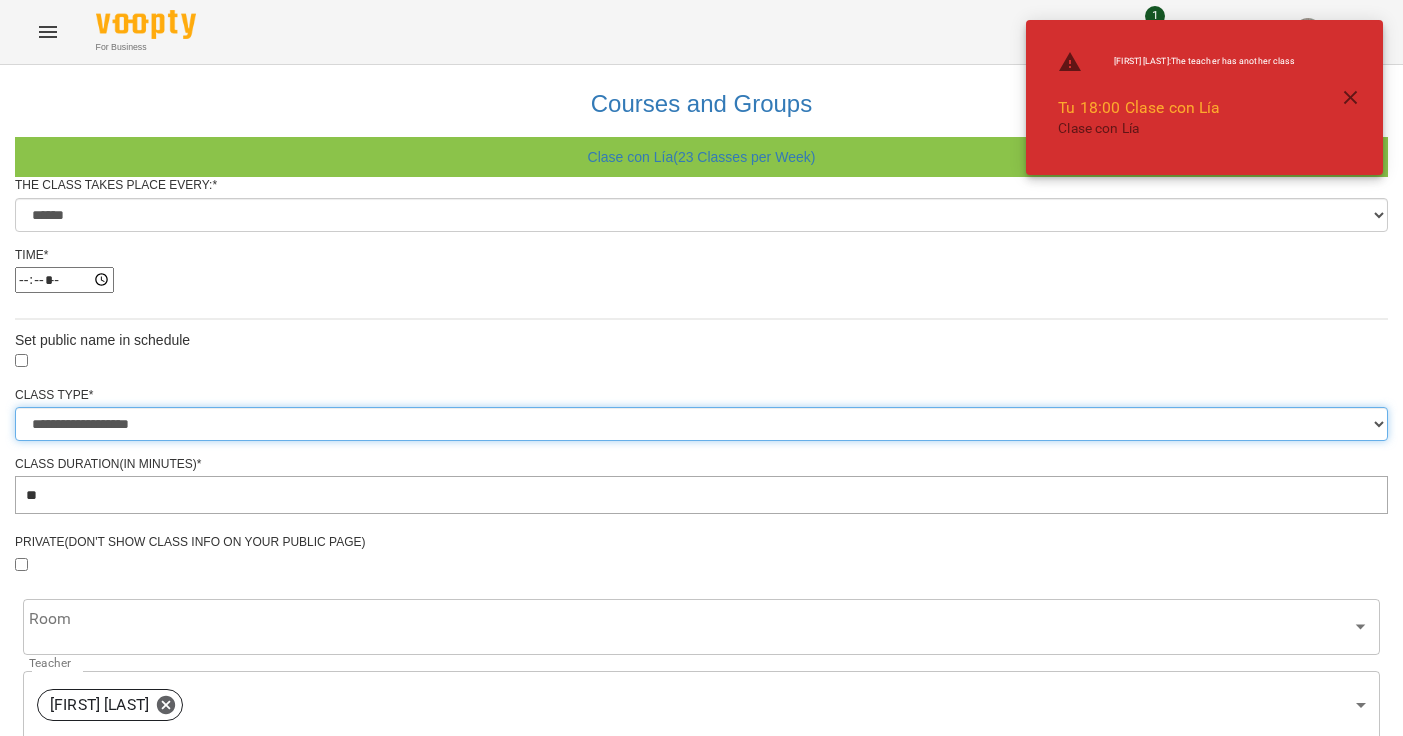 click on "**********" at bounding box center (701, 424) 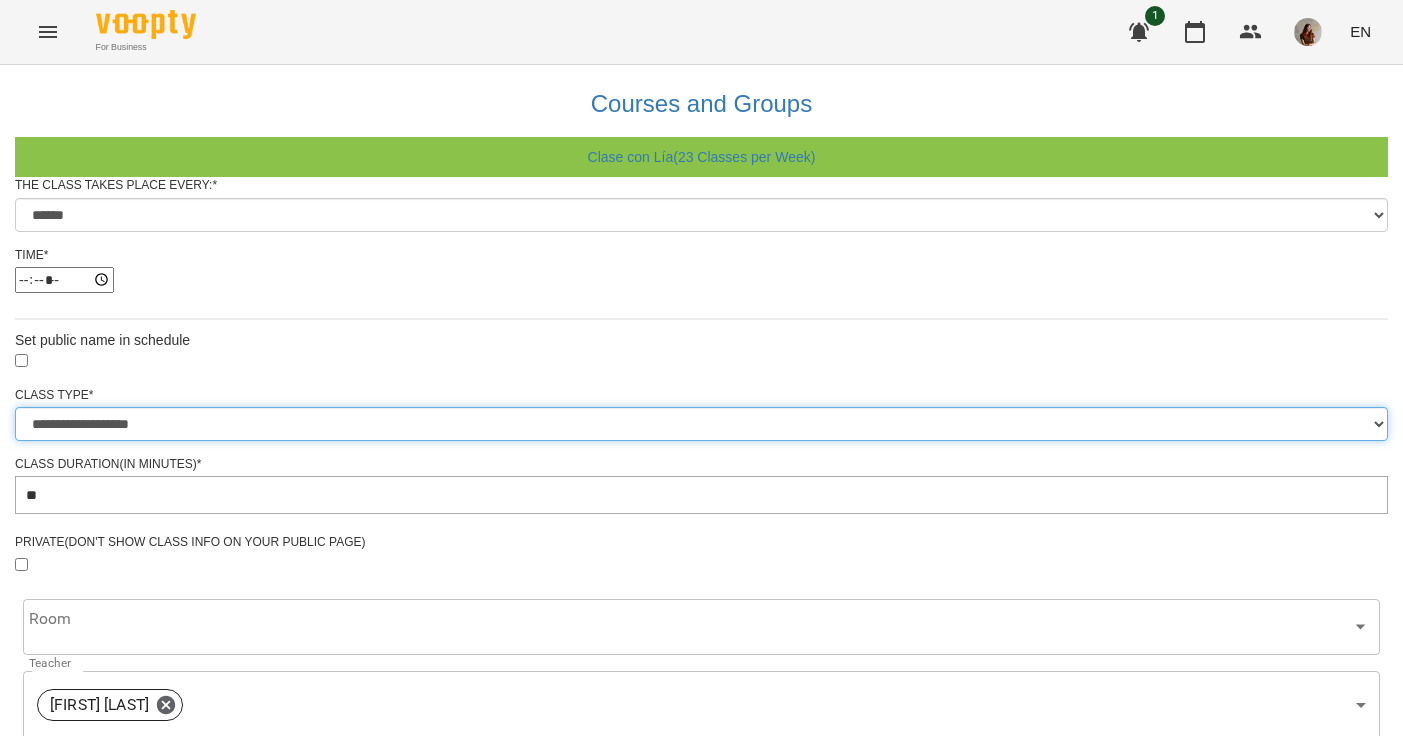 select on "**********" 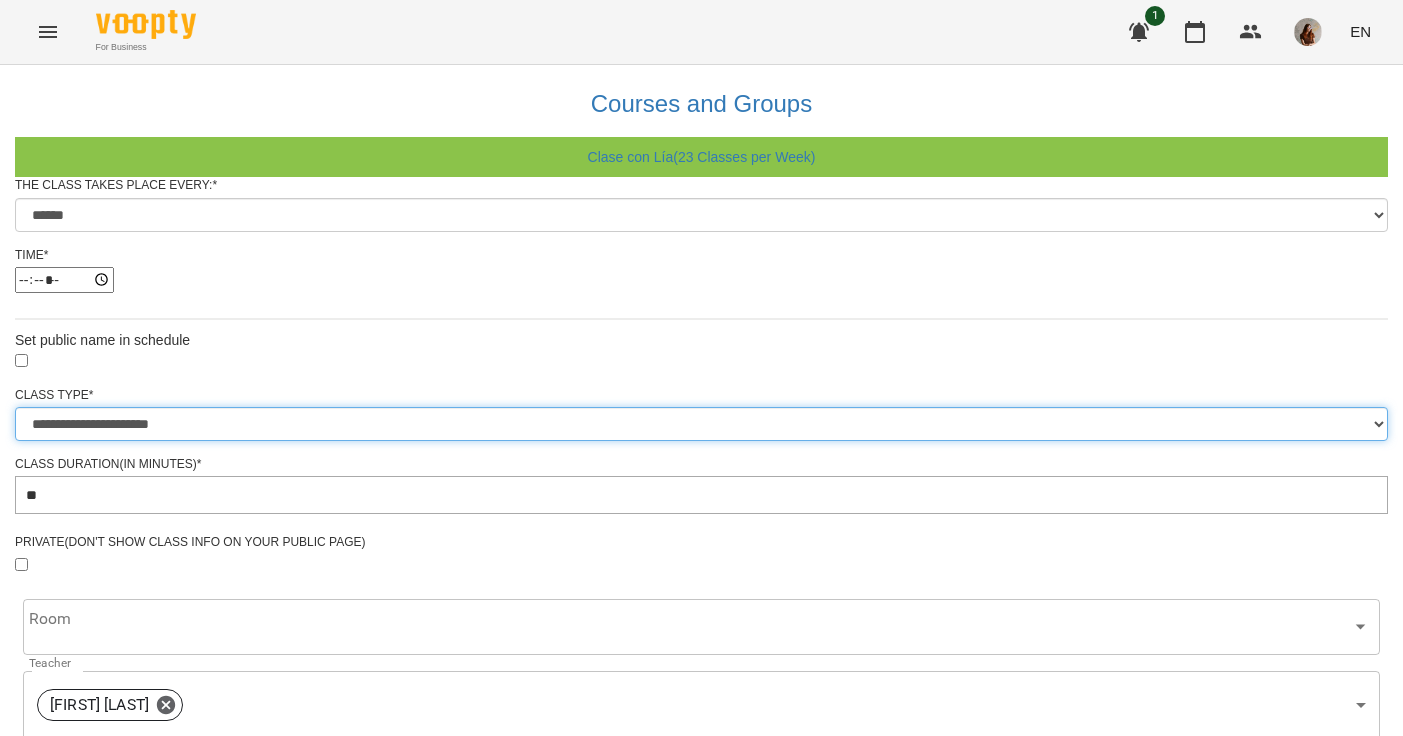 type on "**" 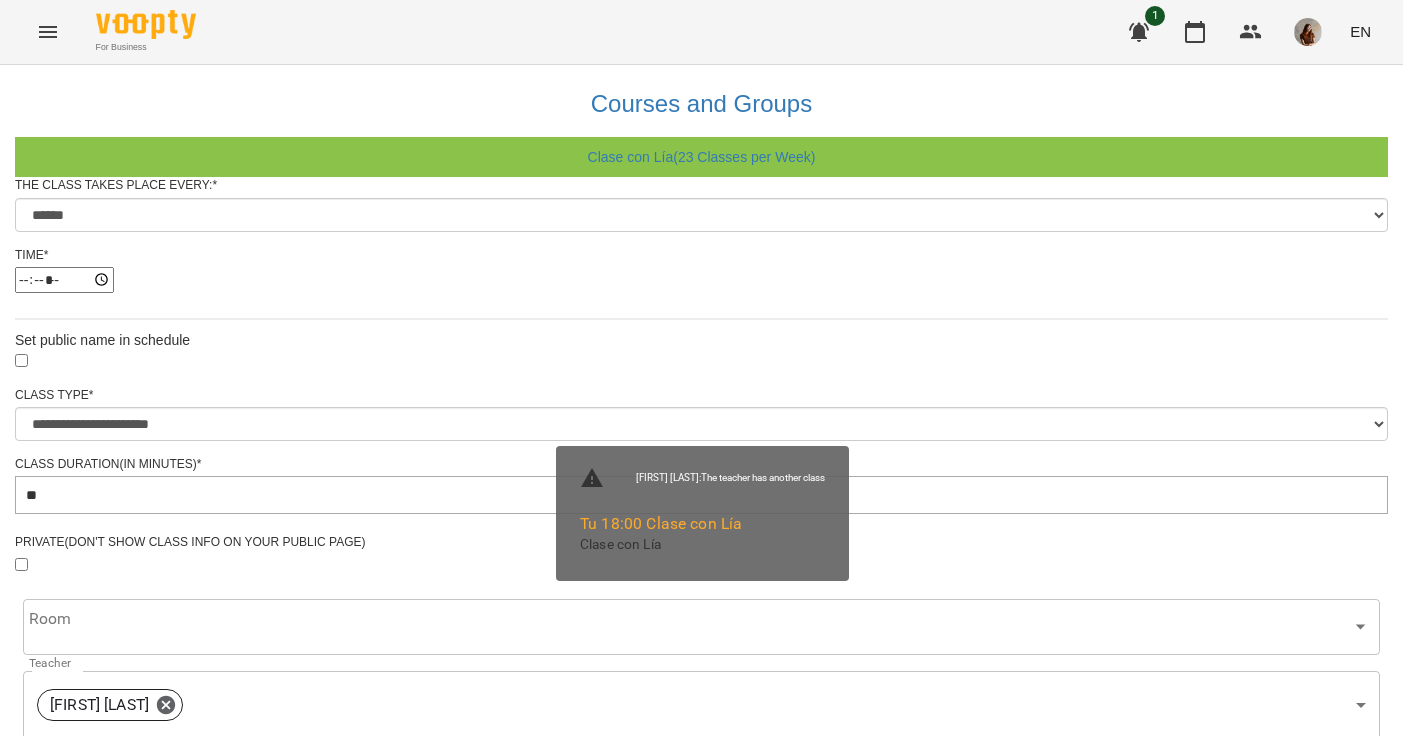 click on "Update Class's Schedule" at bounding box center (701, 1300) 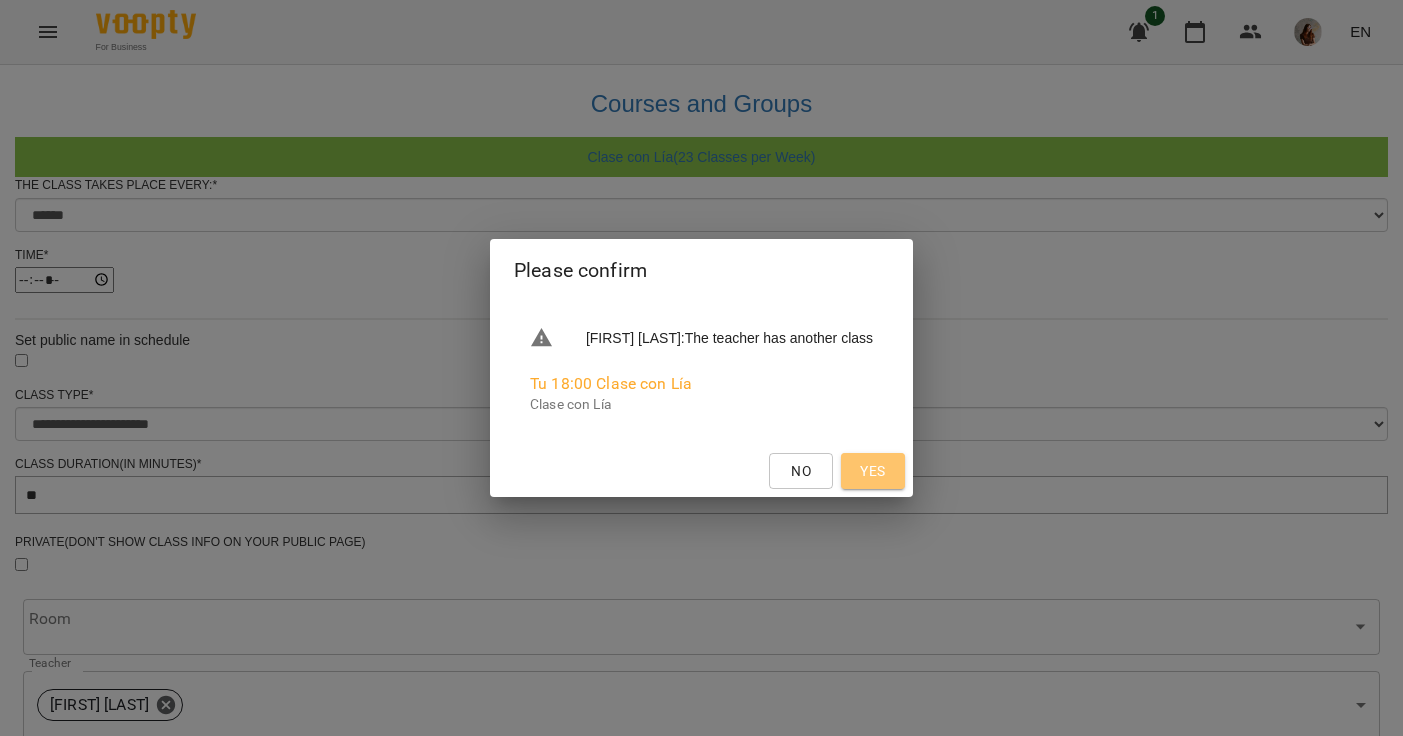 click on "Yes" at bounding box center (873, 471) 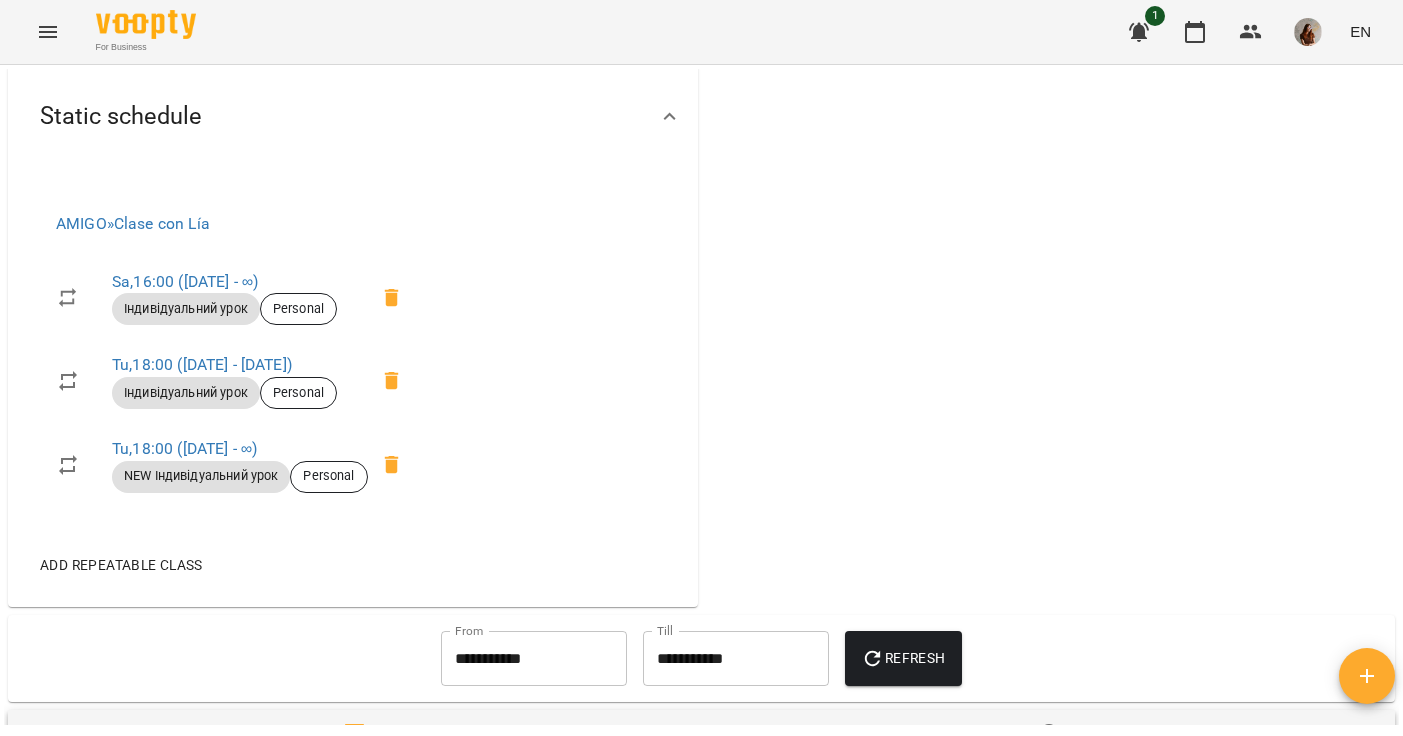 scroll, scrollTop: 789, scrollLeft: 0, axis: vertical 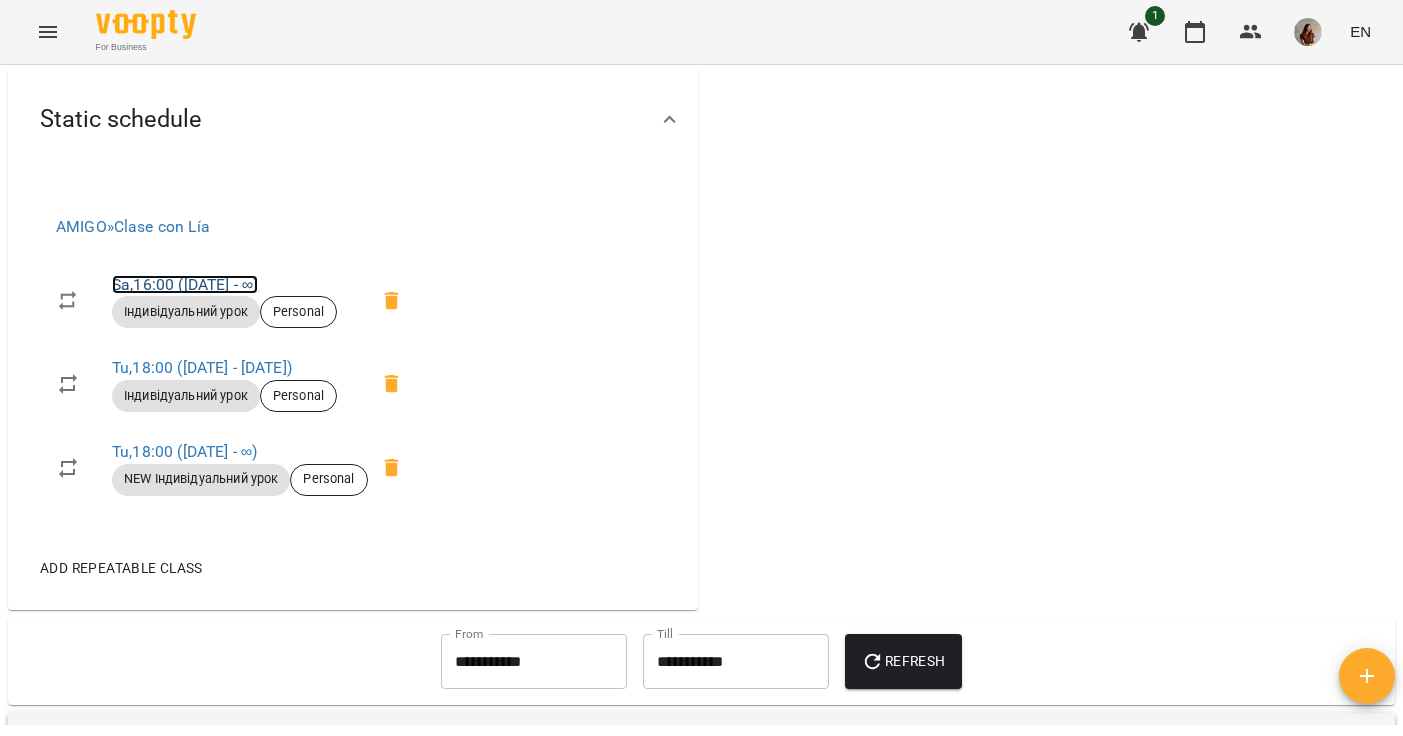 click on "[DAY] ,  [TIME]   ([DATE] - ∞)" at bounding box center [185, 284] 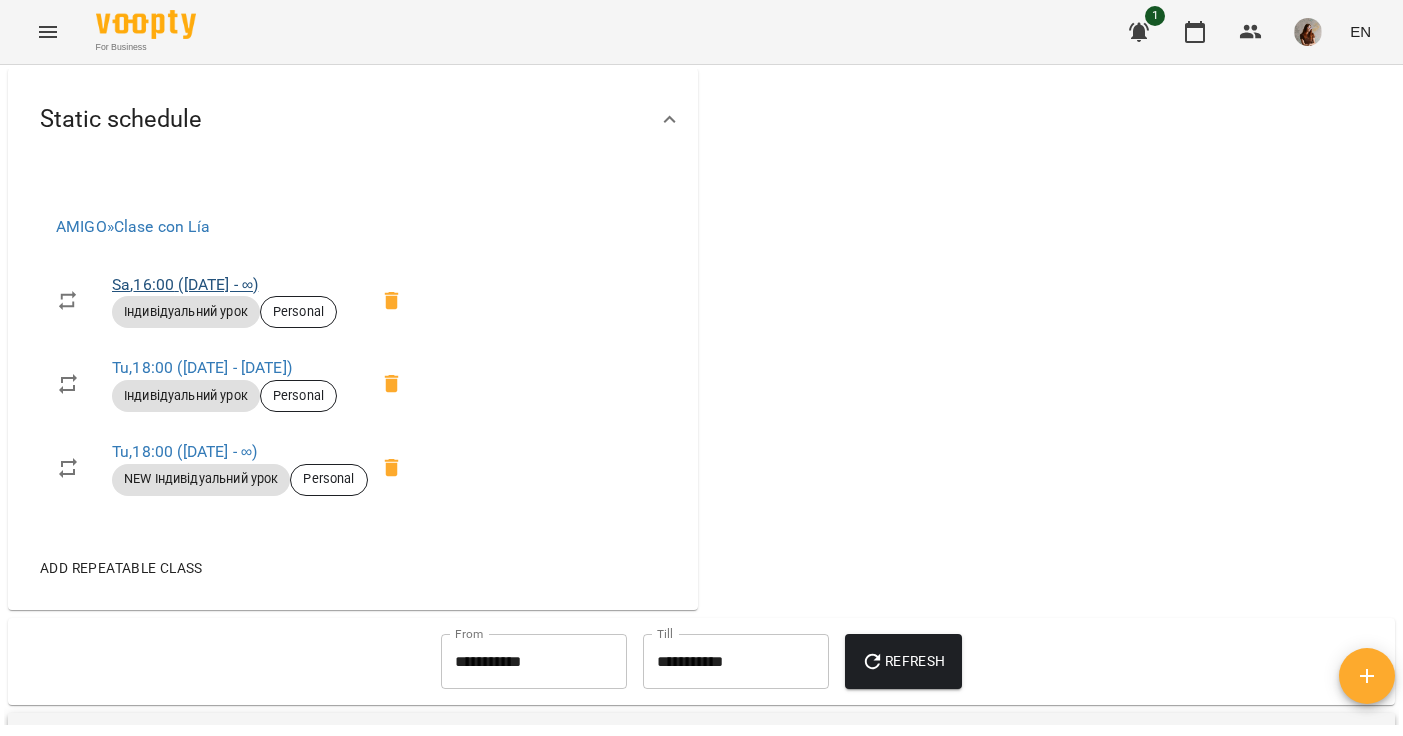 scroll, scrollTop: 0, scrollLeft: 0, axis: both 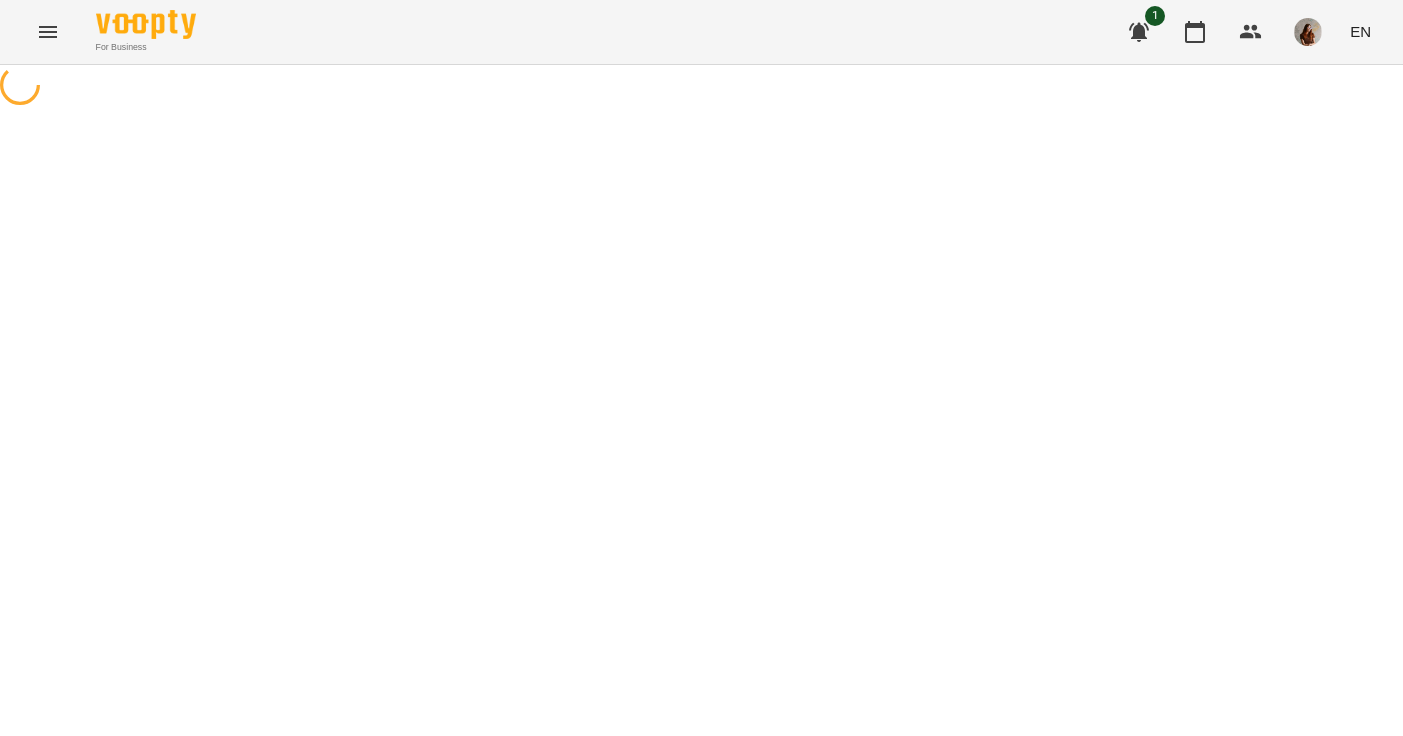 select on "*" 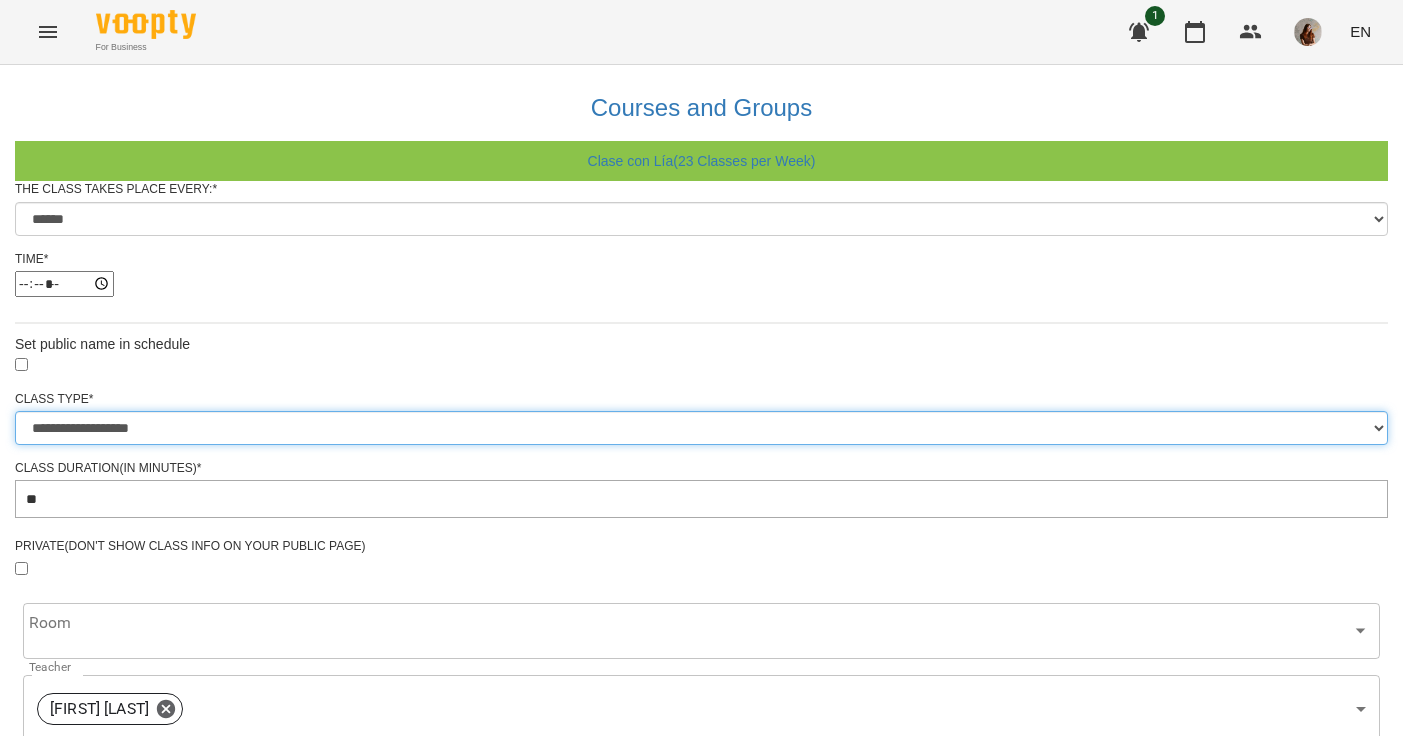 click on "**********" at bounding box center [701, 428] 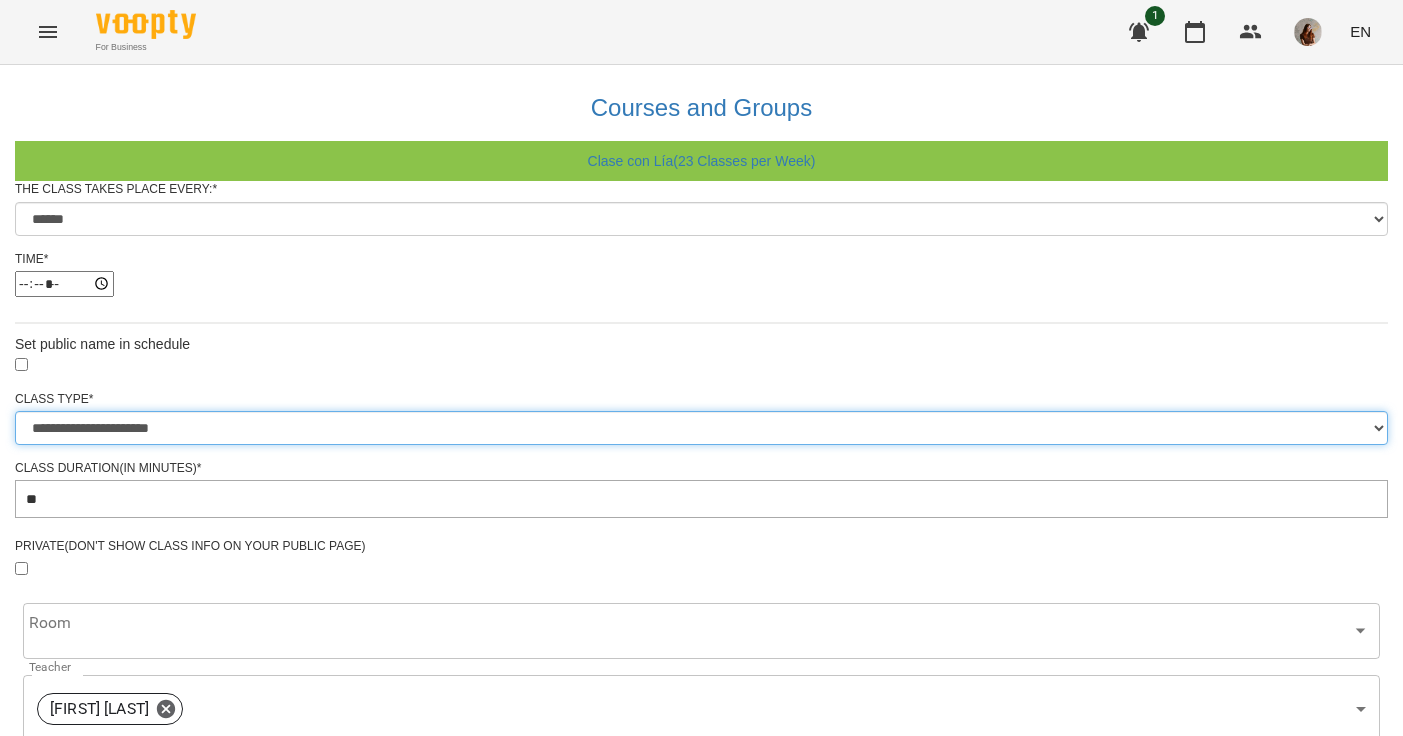 type on "**" 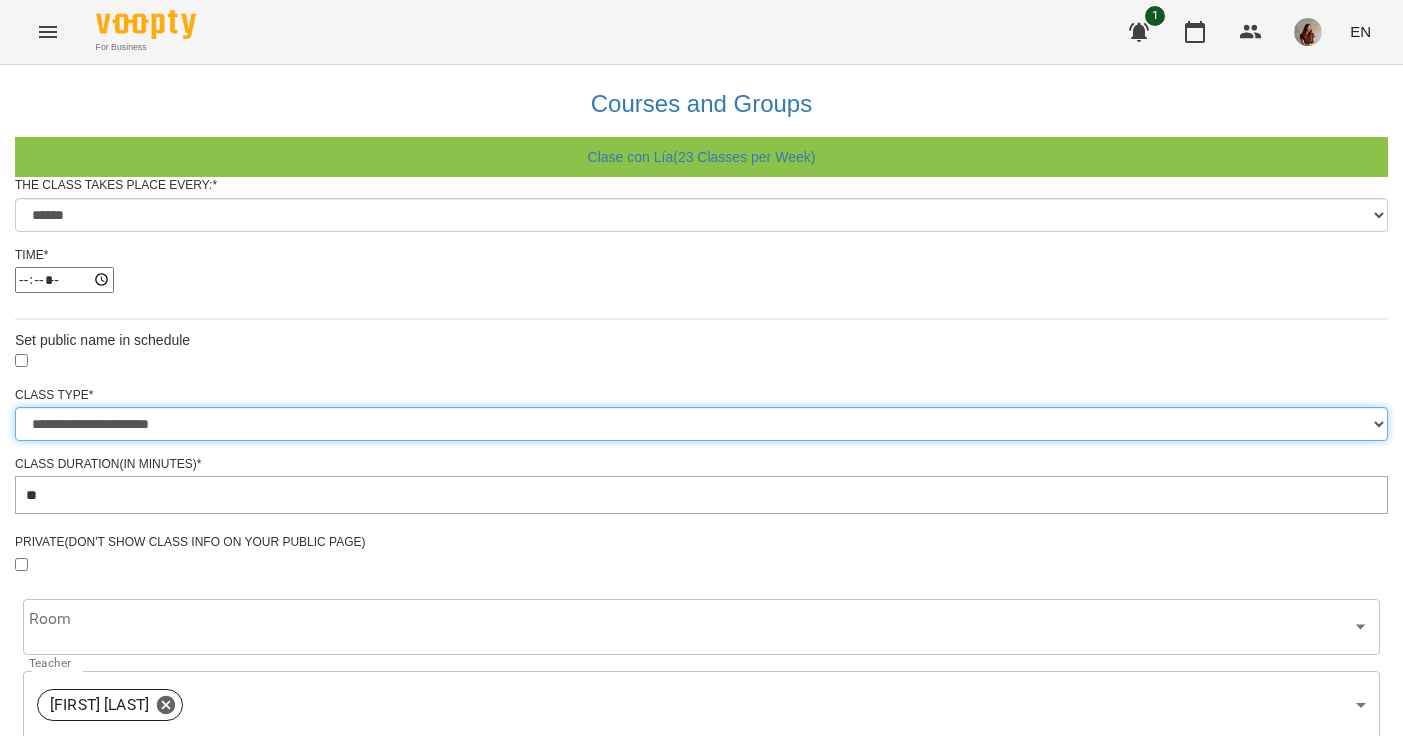 scroll, scrollTop: 781, scrollLeft: 0, axis: vertical 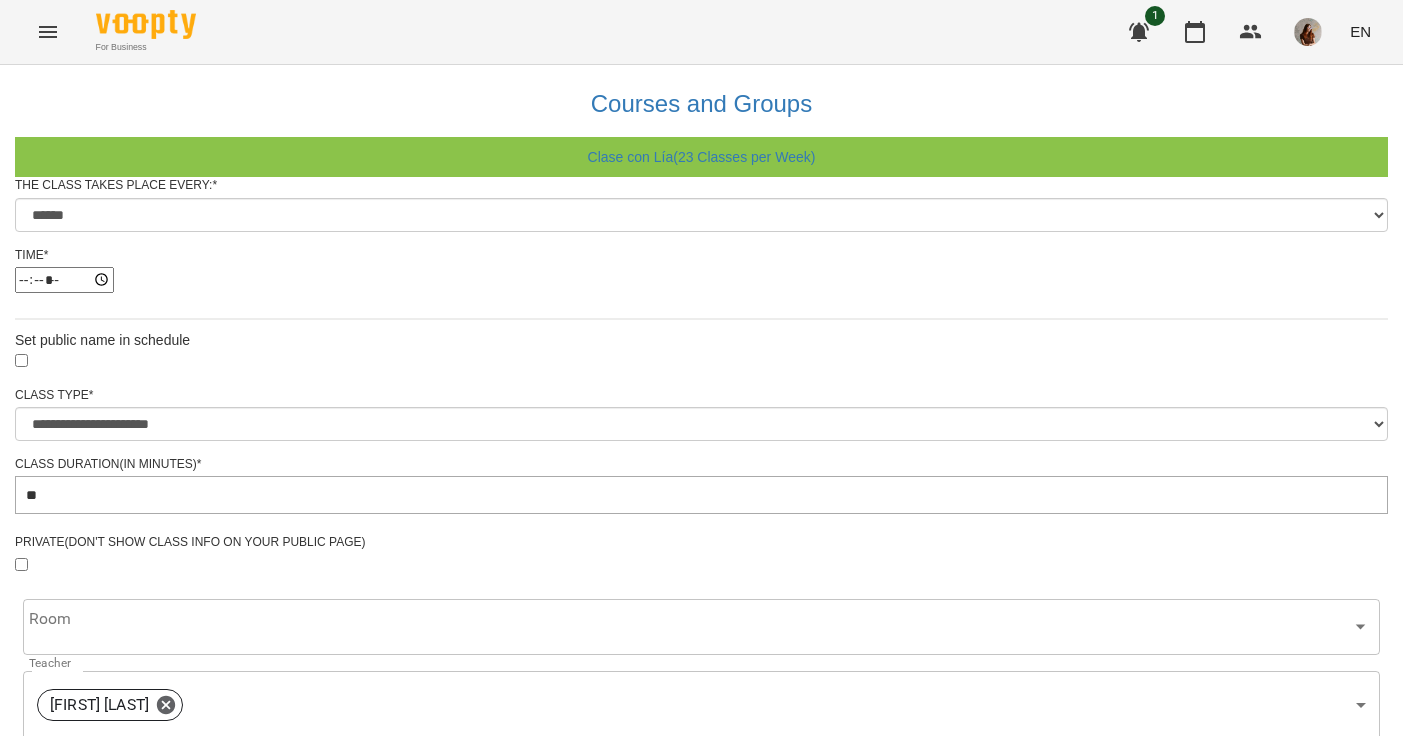 click on "Update Class's Schedule" at bounding box center (701, 1300) 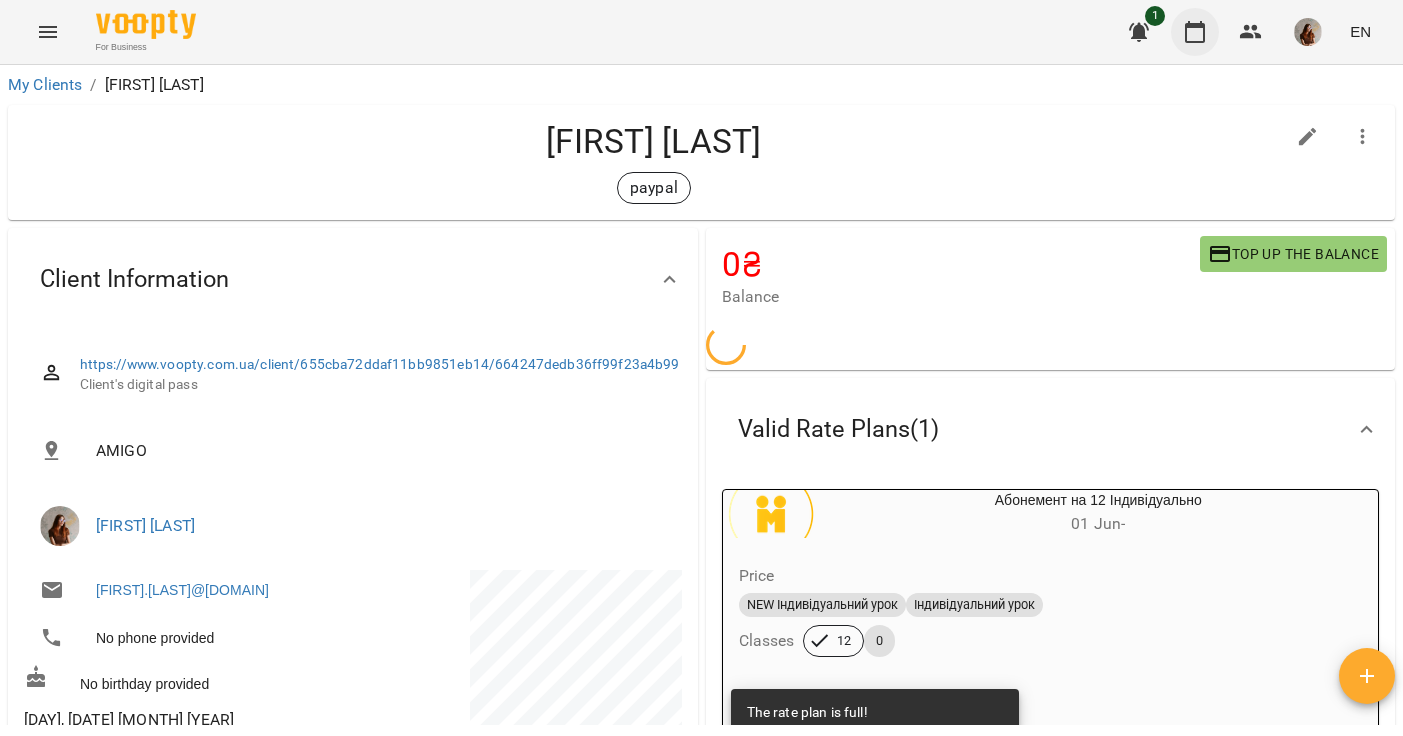 click at bounding box center (1195, 32) 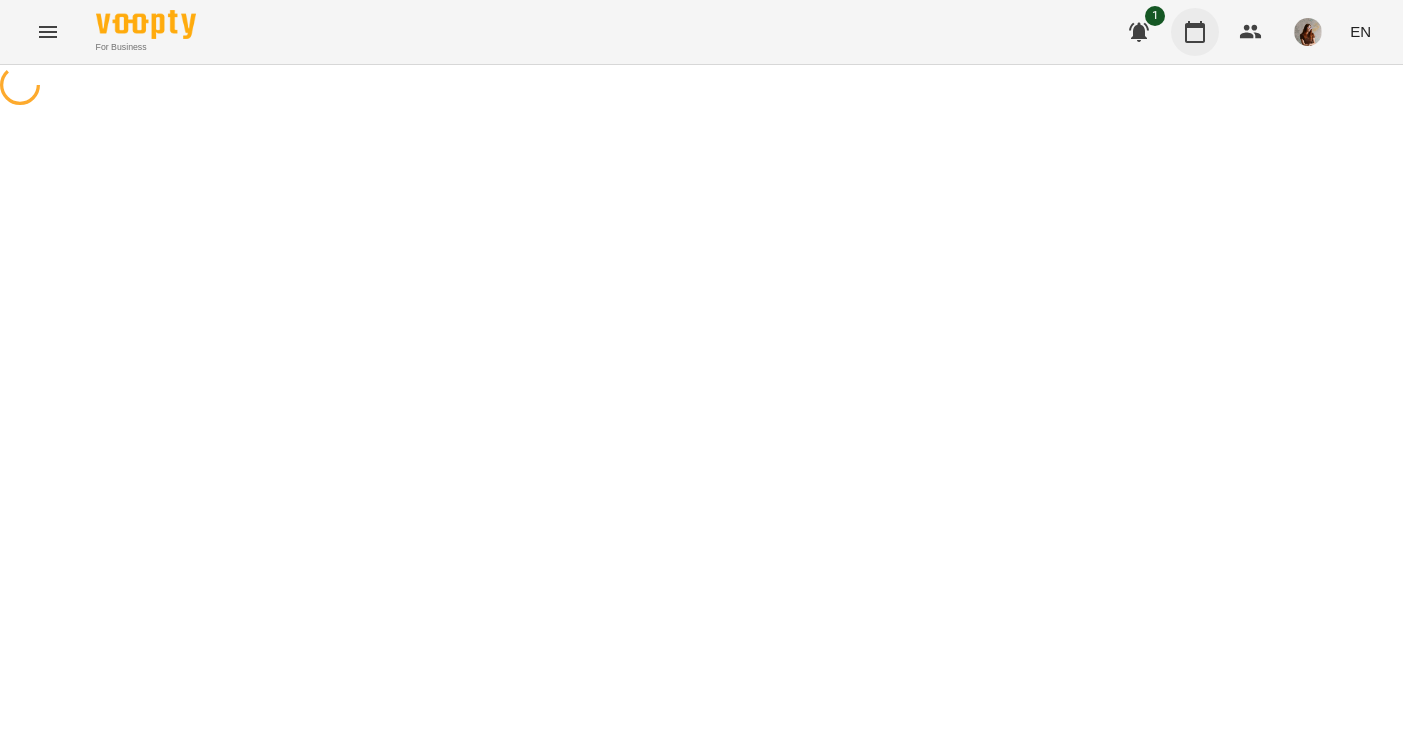 scroll, scrollTop: 0, scrollLeft: 0, axis: both 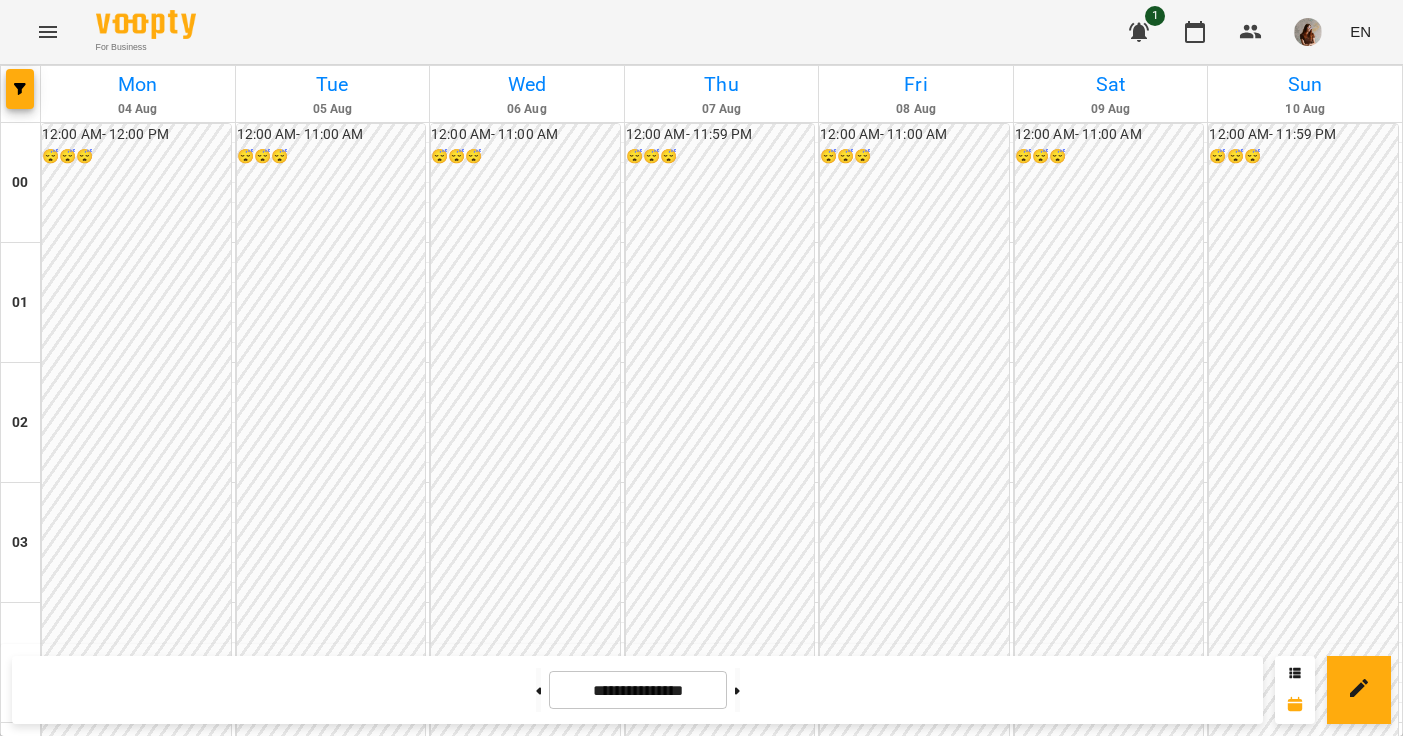click on "6:00 PM" at bounding box center [333, 2311] 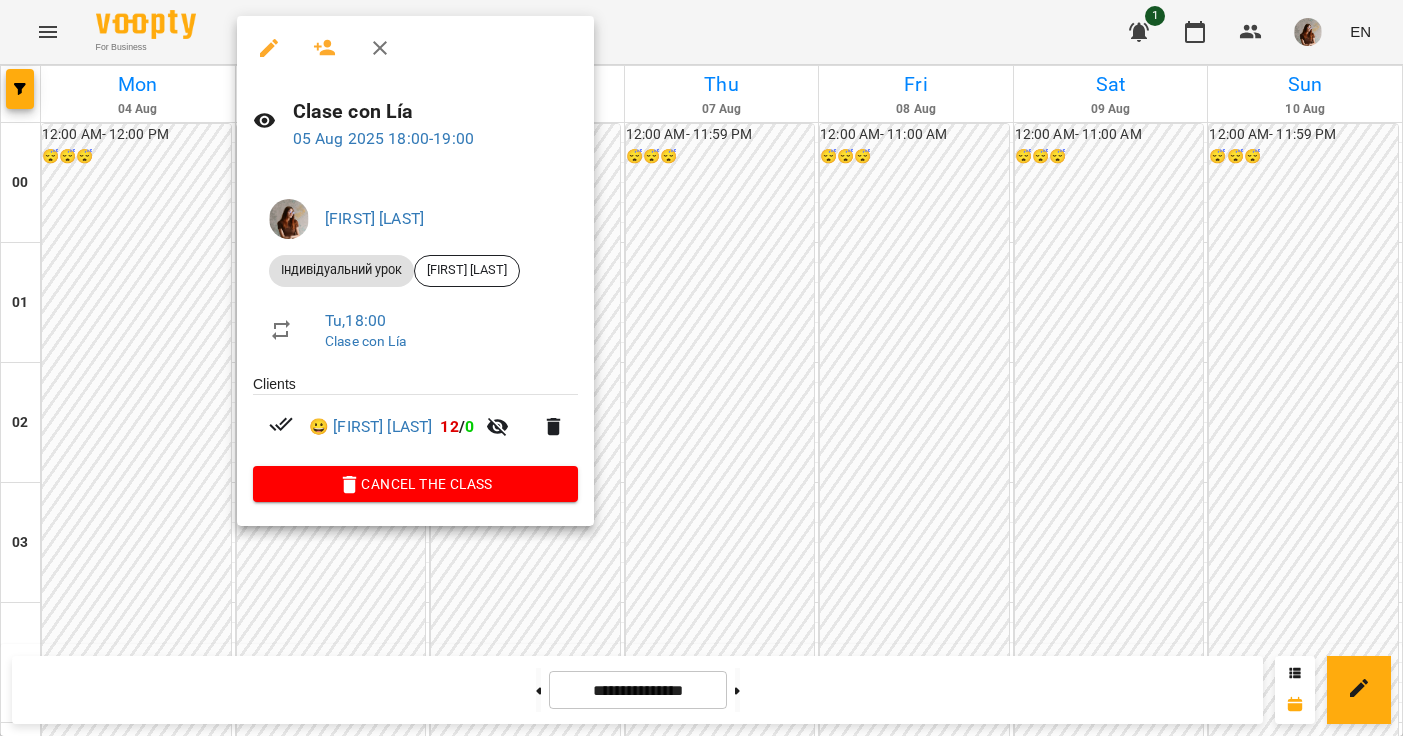 click 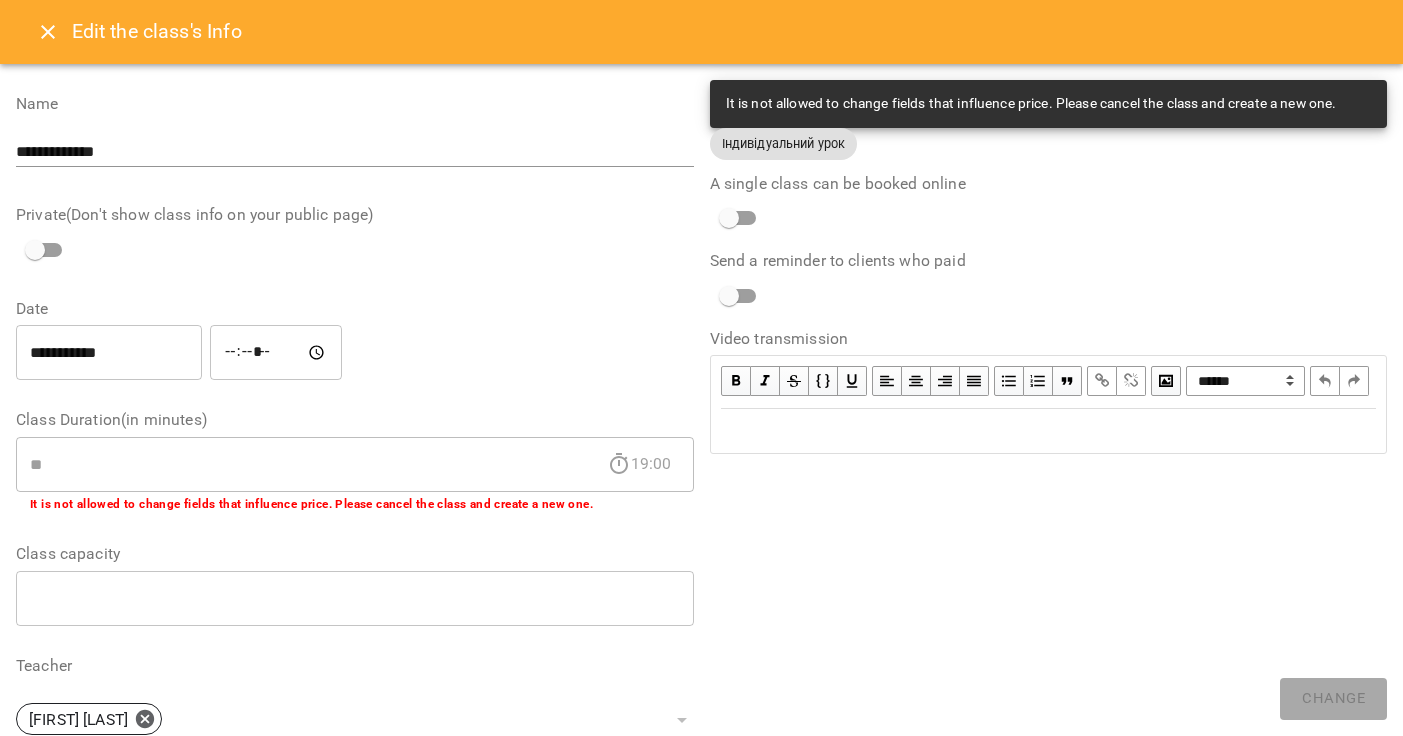 click on "Індивідуальний урок" at bounding box center [784, 143] 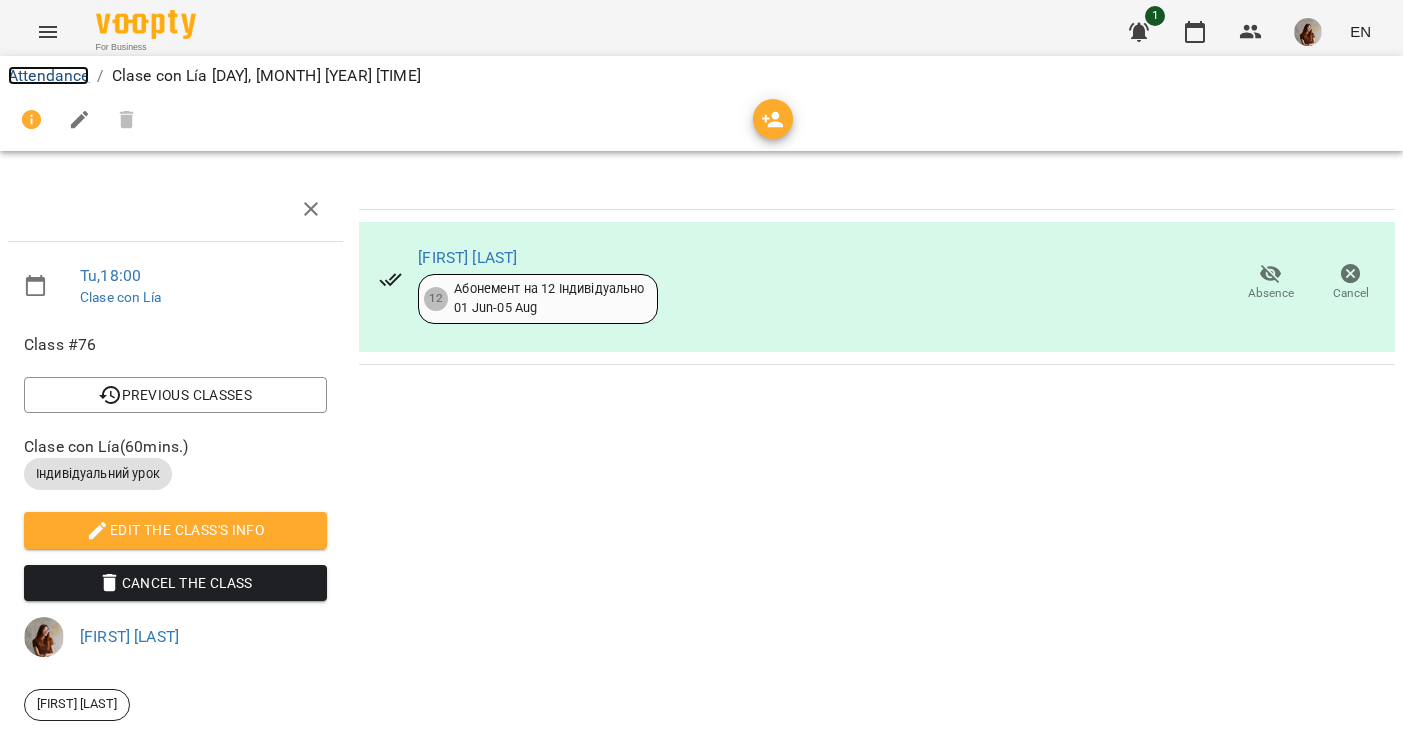 click on "Attendance" at bounding box center (48, 75) 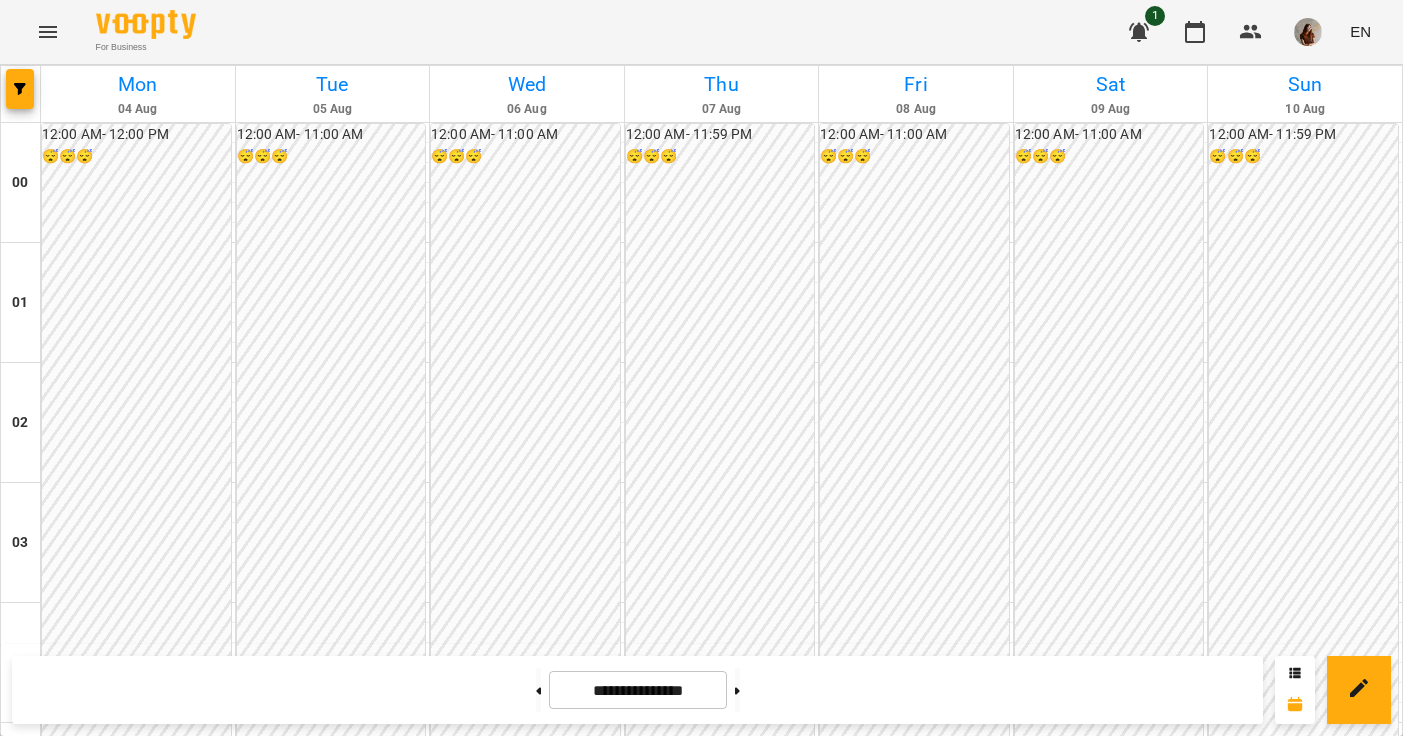 scroll, scrollTop: 1817, scrollLeft: 0, axis: vertical 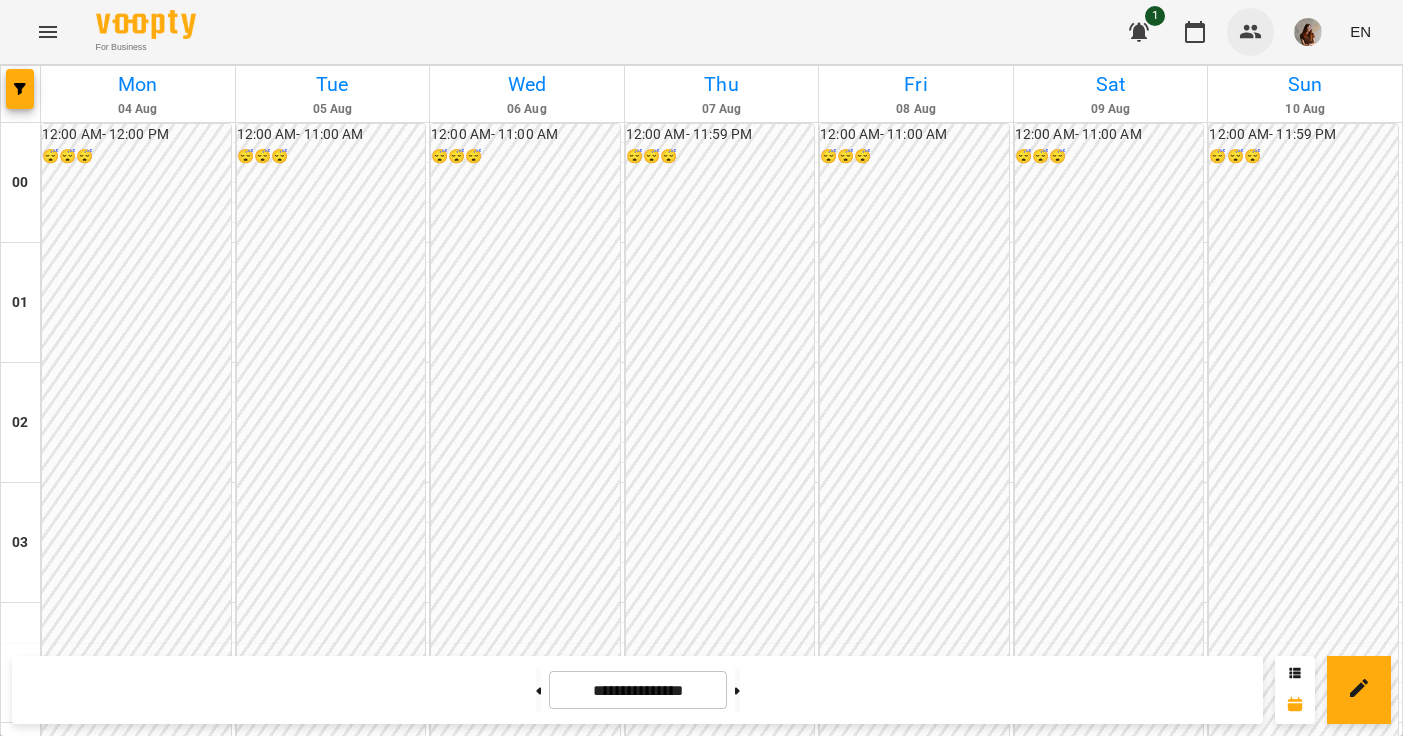 click 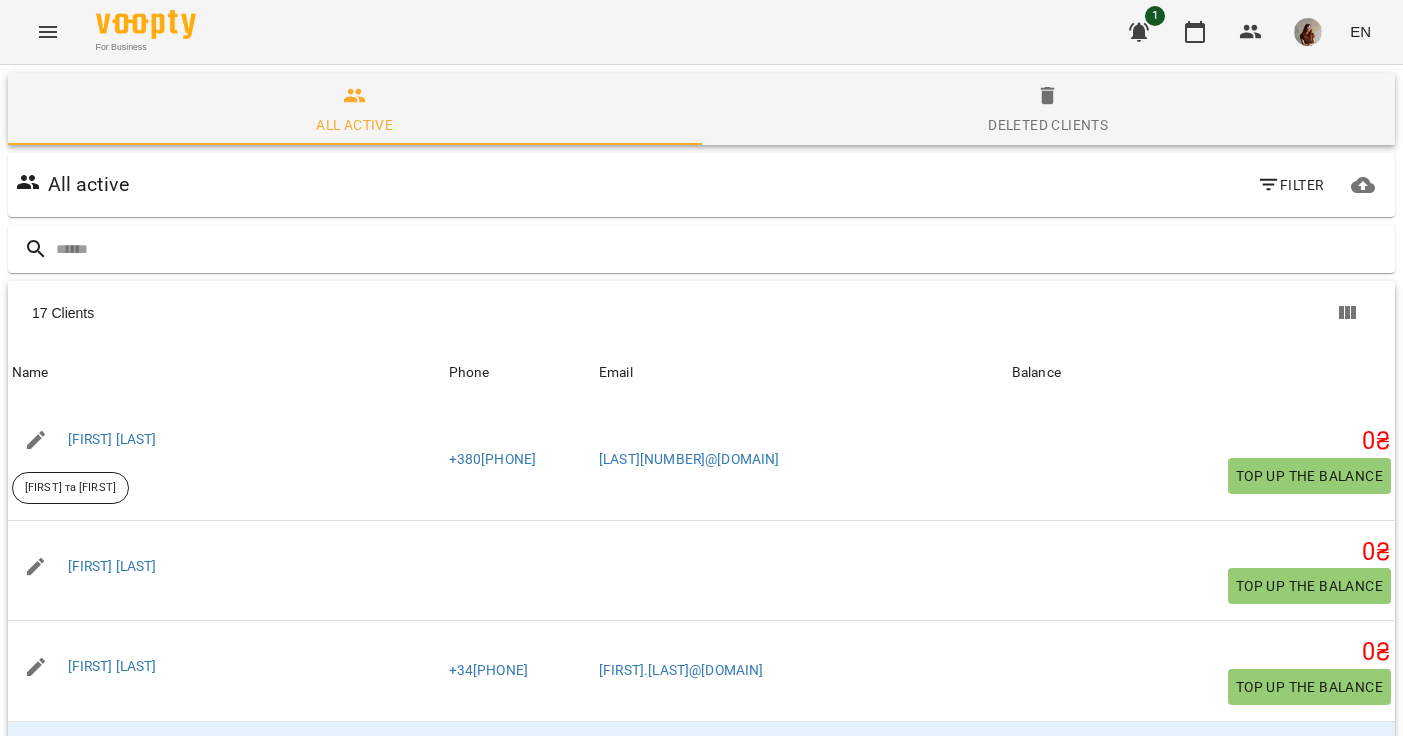 scroll, scrollTop: 607, scrollLeft: 0, axis: vertical 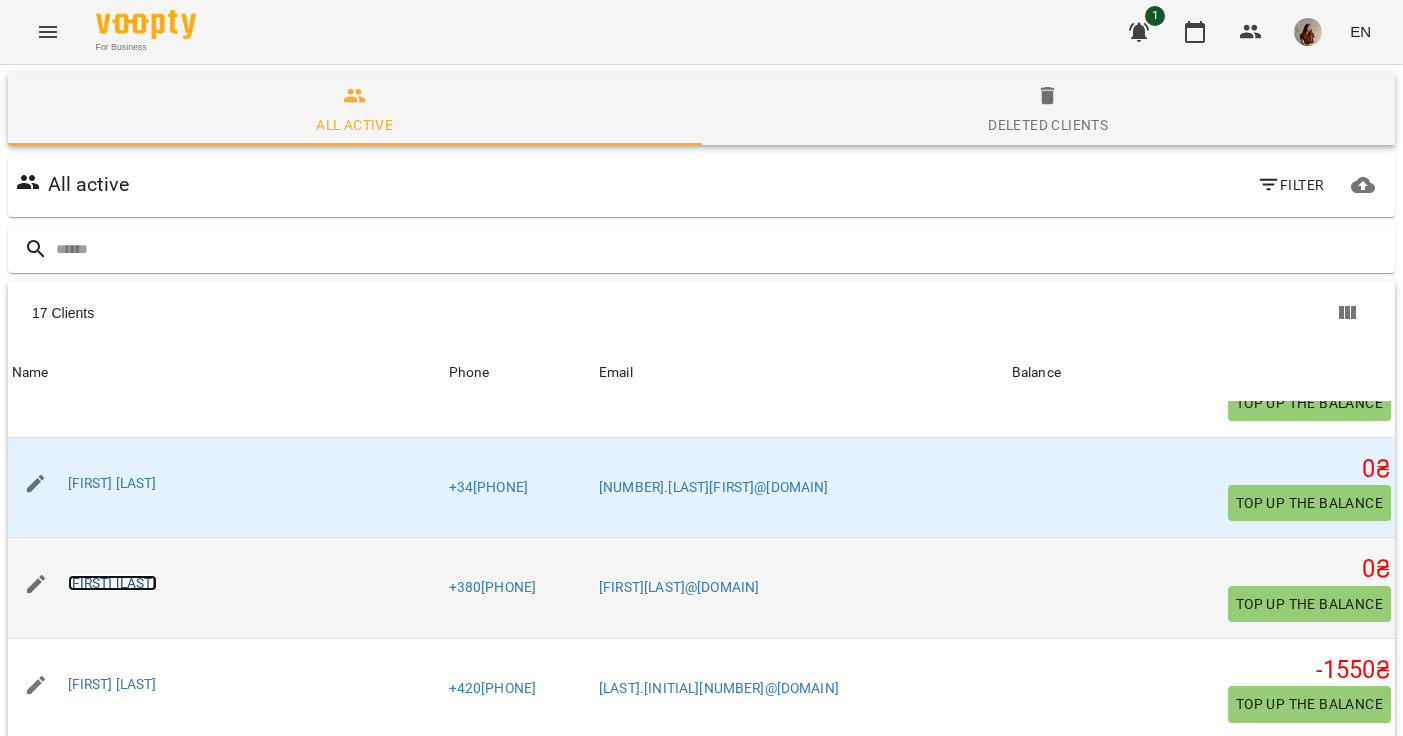 click on "[FIRST] [LAST]" at bounding box center (112, 583) 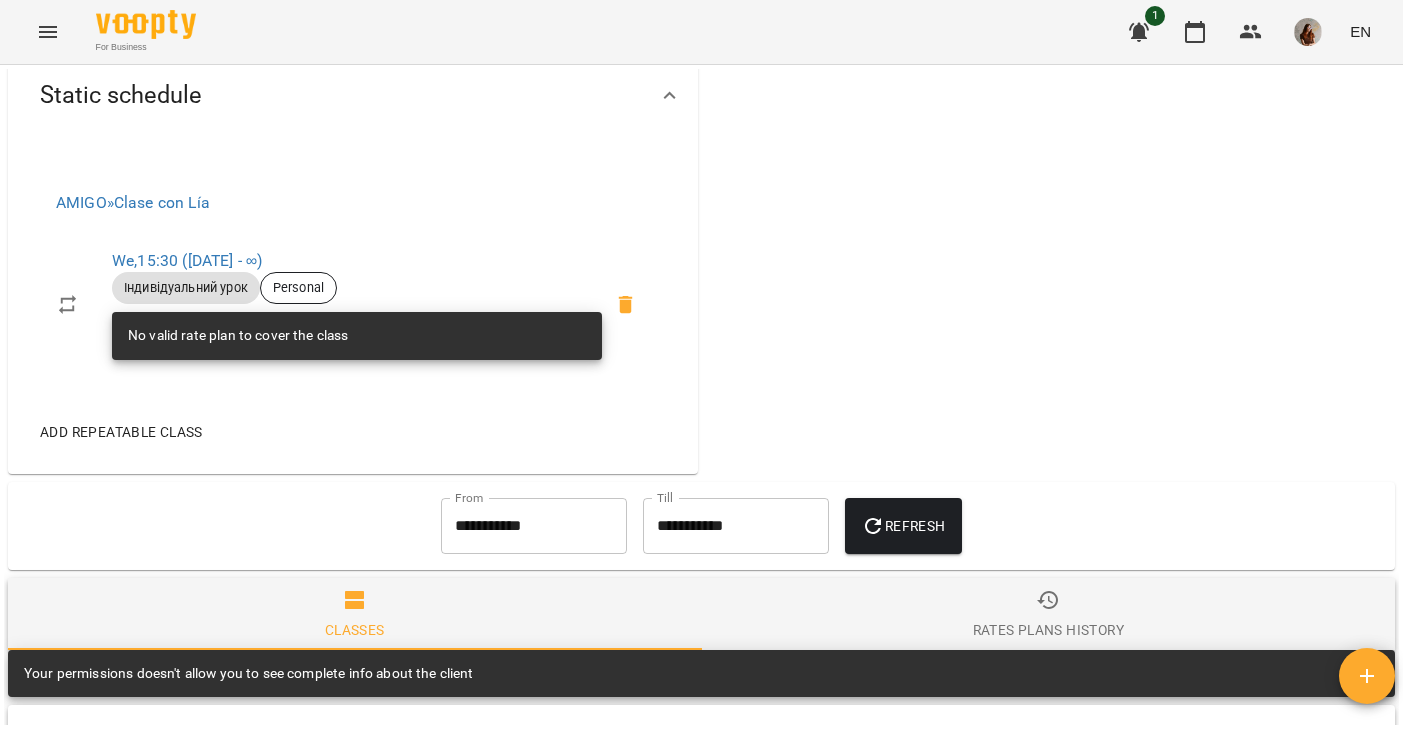 scroll, scrollTop: 837, scrollLeft: 0, axis: vertical 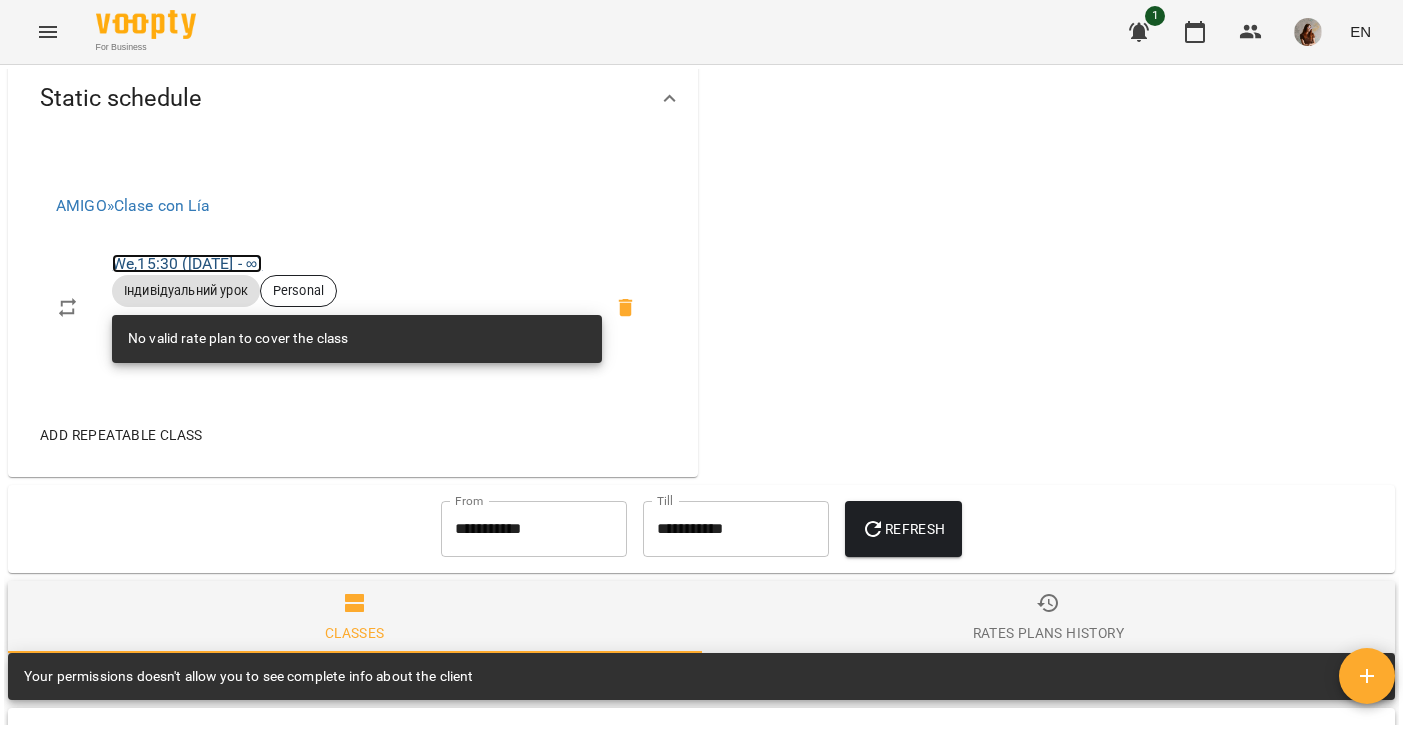 click on "[DAY] ,  [TIME]   ([DATE] - ∞)" at bounding box center (187, 263) 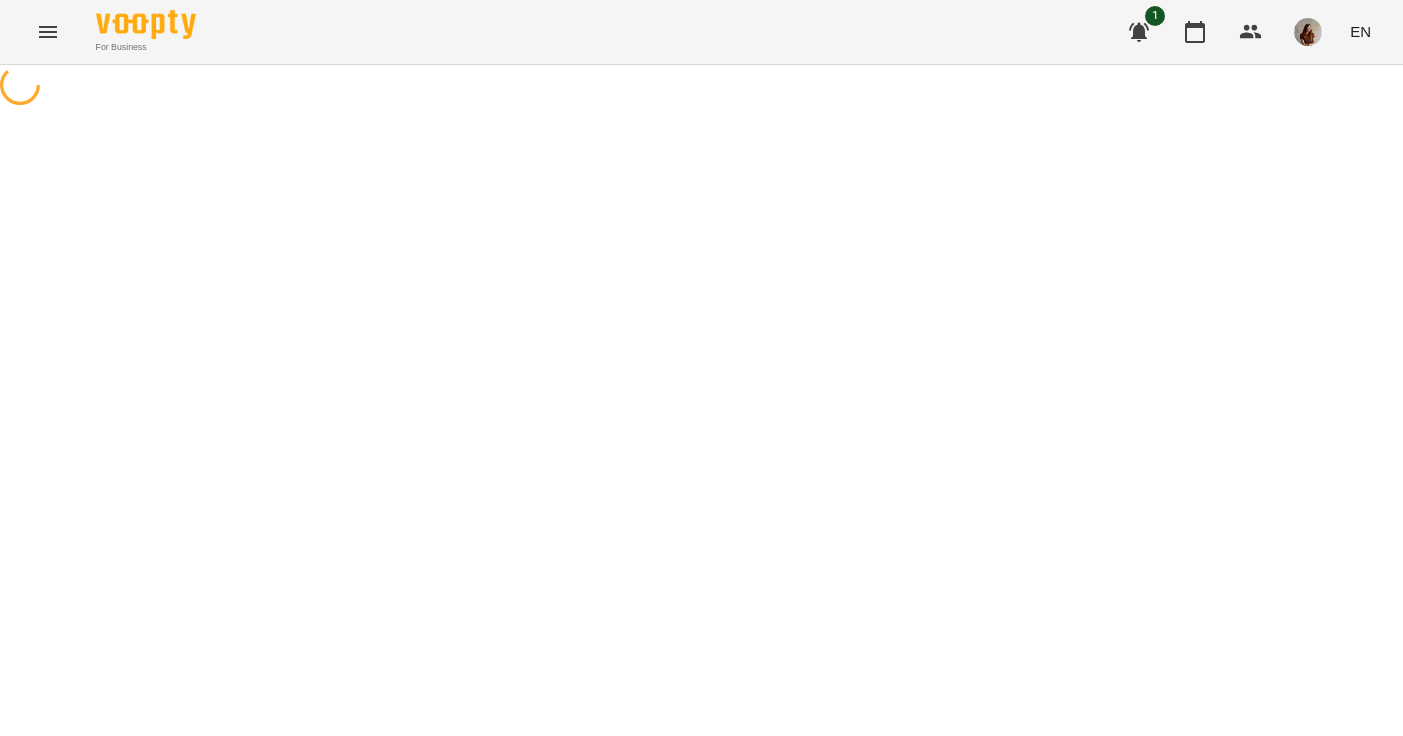 select on "*" 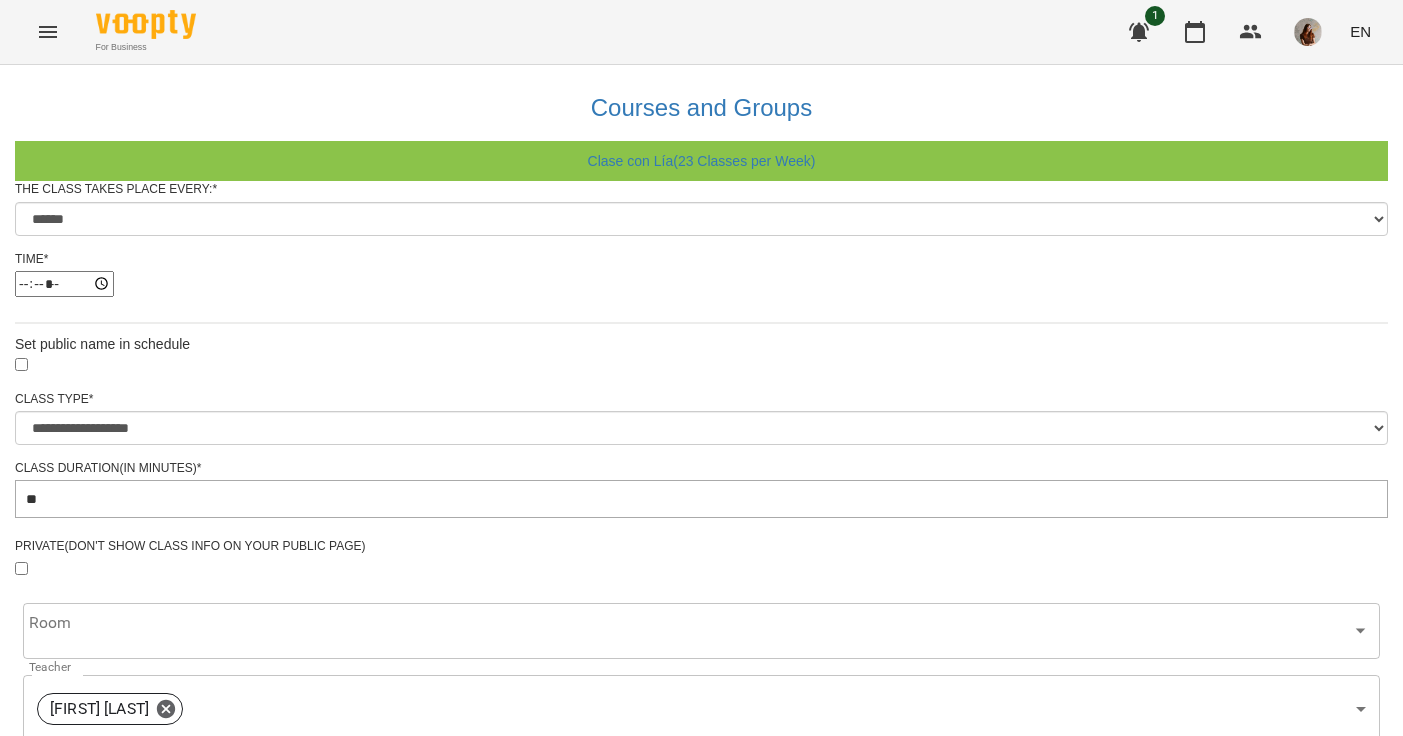 scroll, scrollTop: 109, scrollLeft: 0, axis: vertical 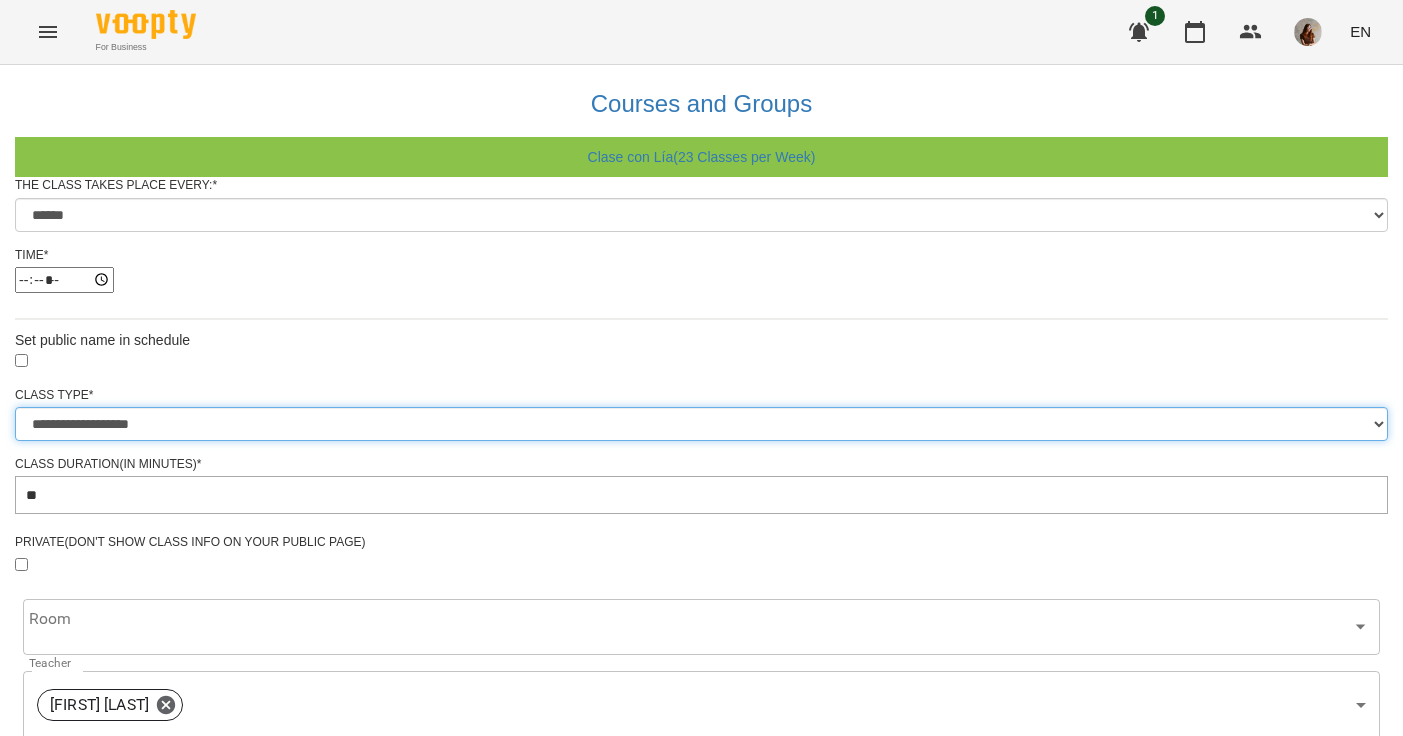 click on "**********" at bounding box center [701, 424] 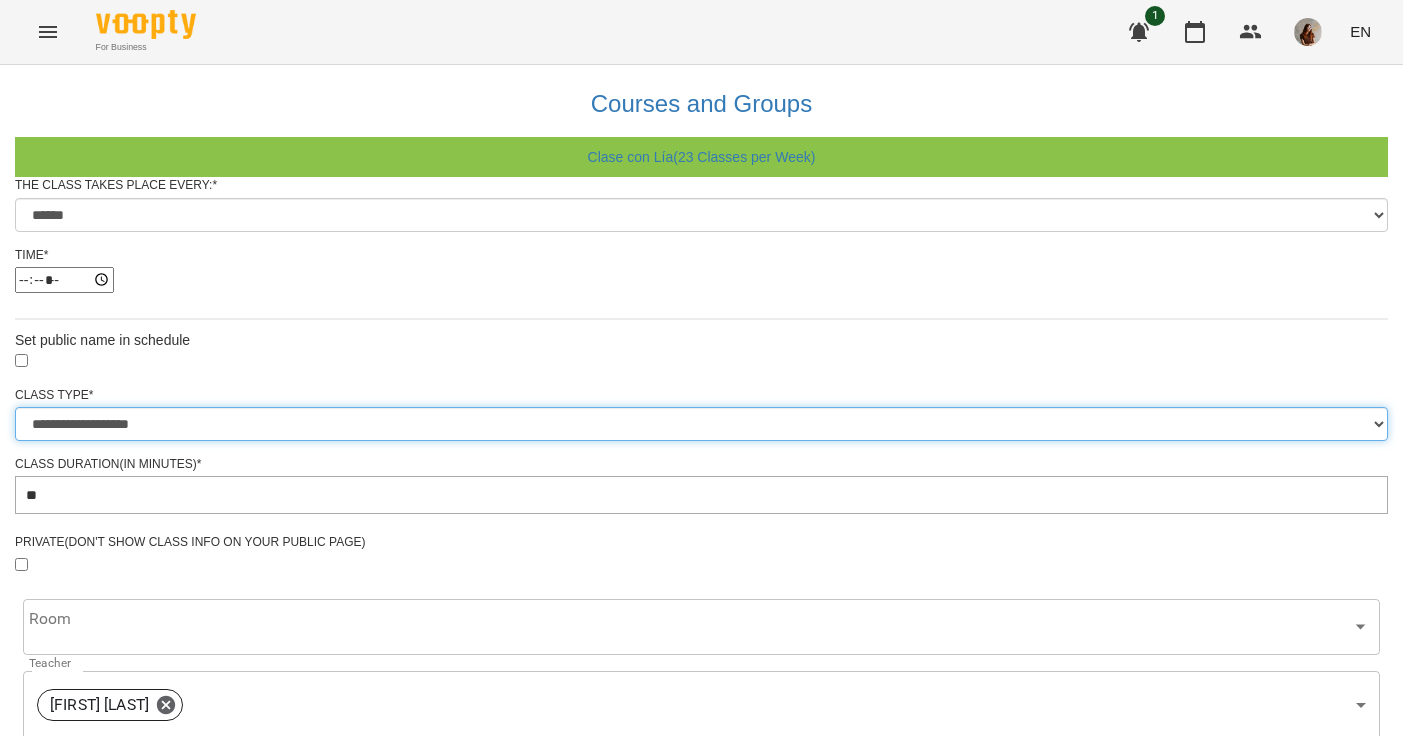 select on "**********" 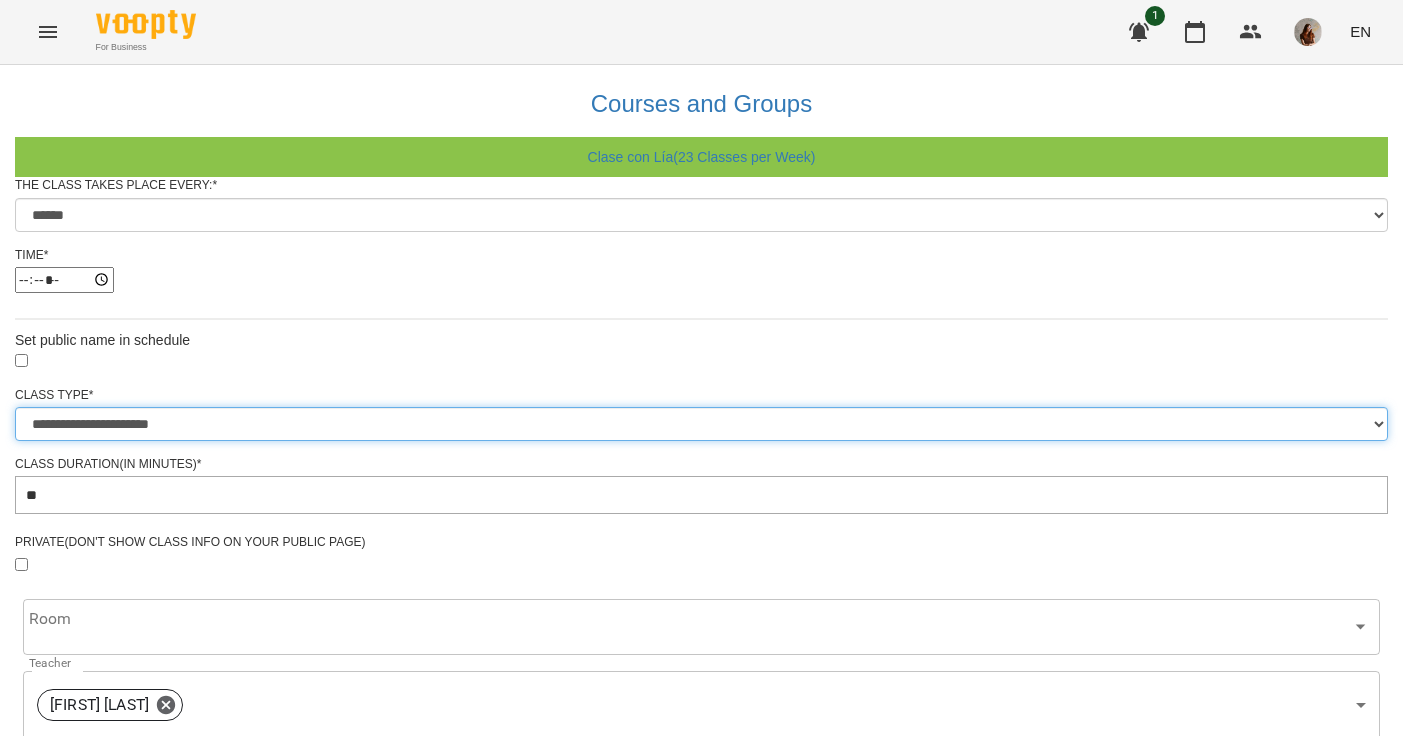 type on "**" 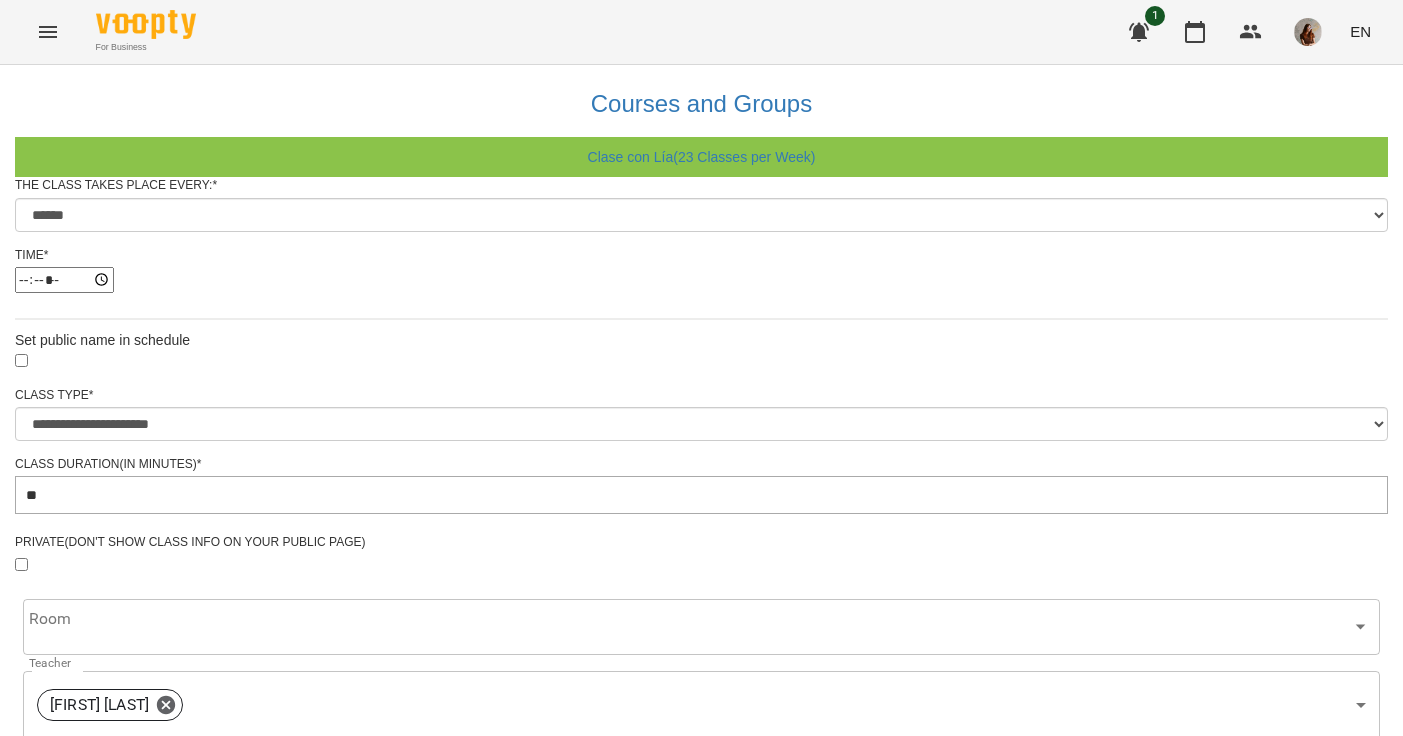 click on "Update Class's Schedule" at bounding box center (701, 1300) 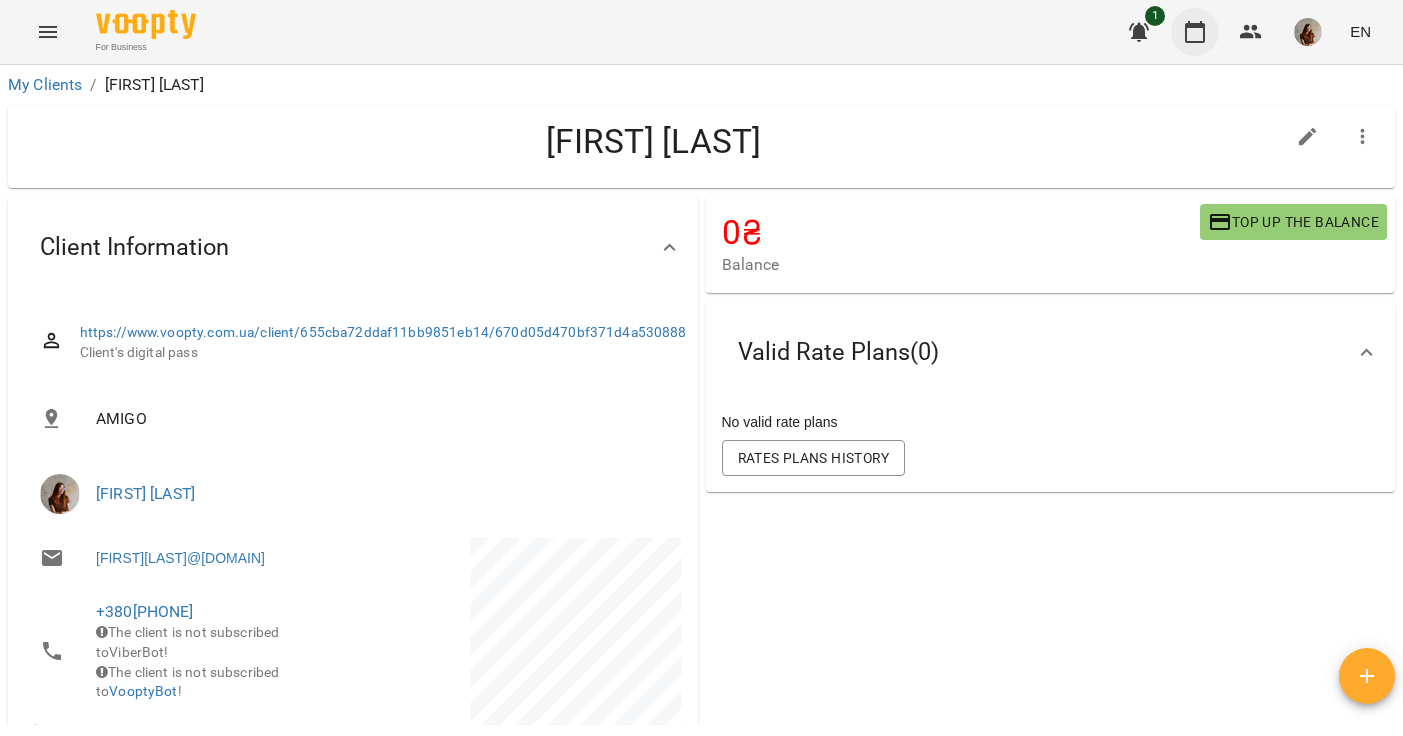 click 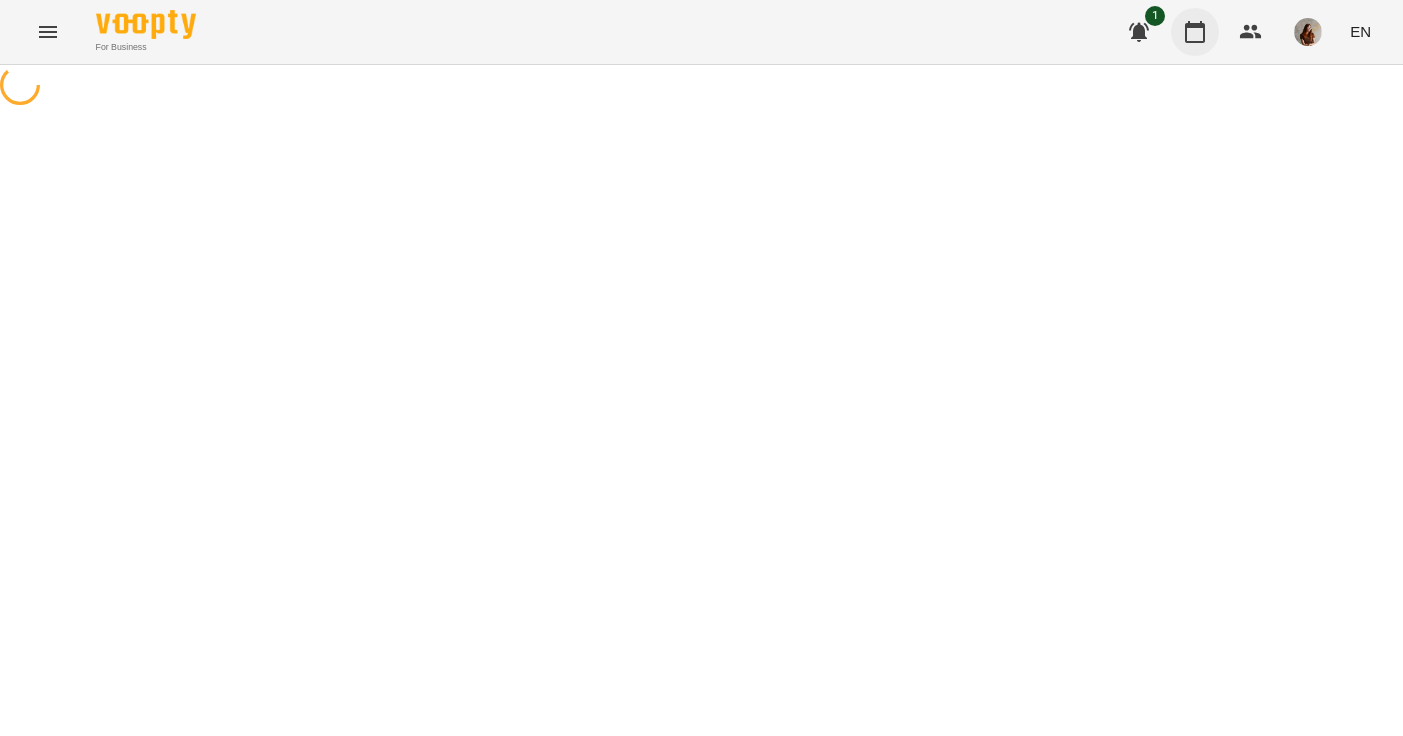 scroll, scrollTop: 0, scrollLeft: 0, axis: both 